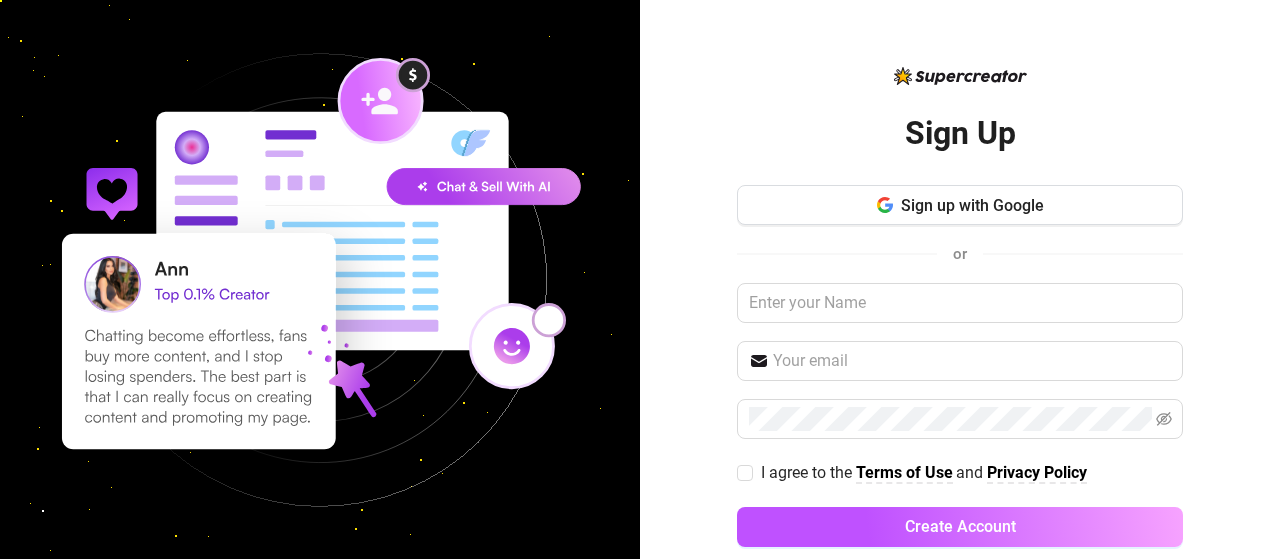 scroll, scrollTop: 0, scrollLeft: 0, axis: both 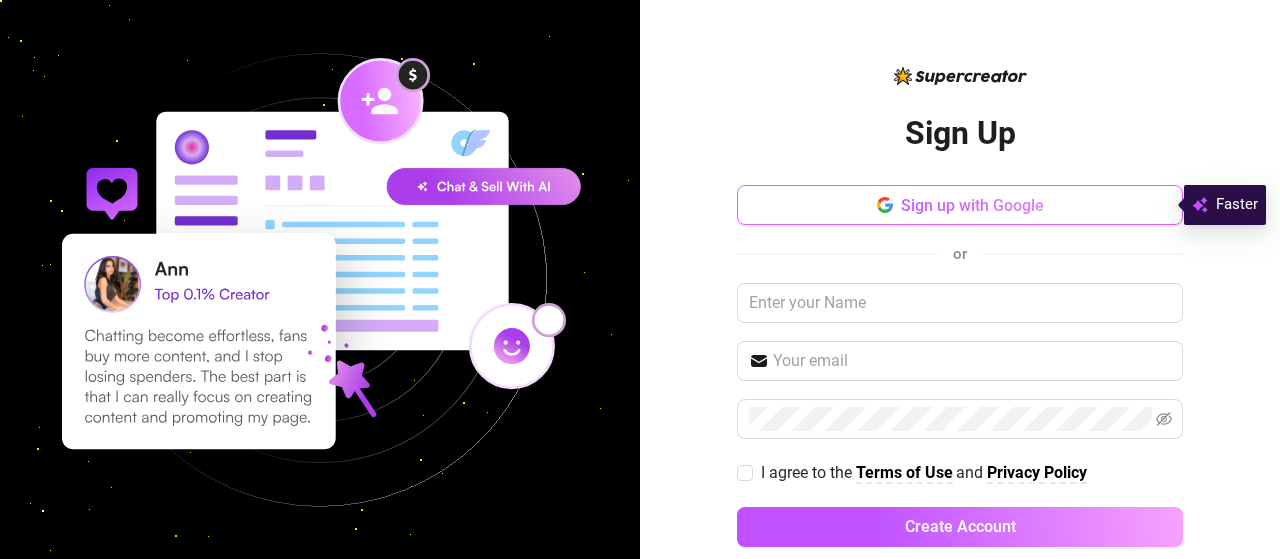 click on "Sign up with Google" at bounding box center [960, 205] 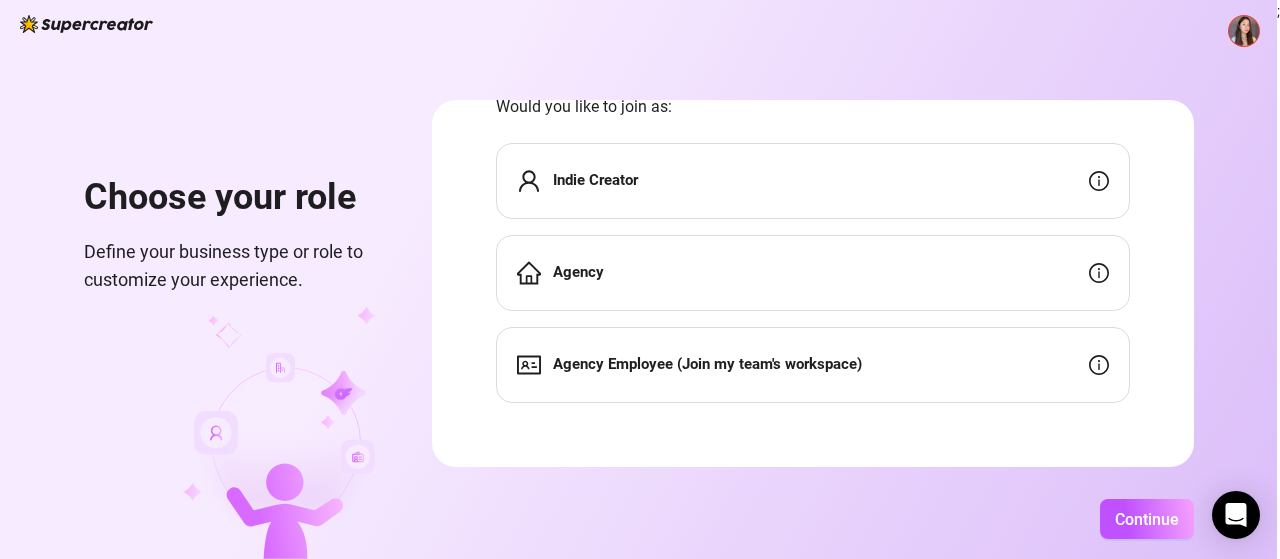 scroll, scrollTop: 0, scrollLeft: 0, axis: both 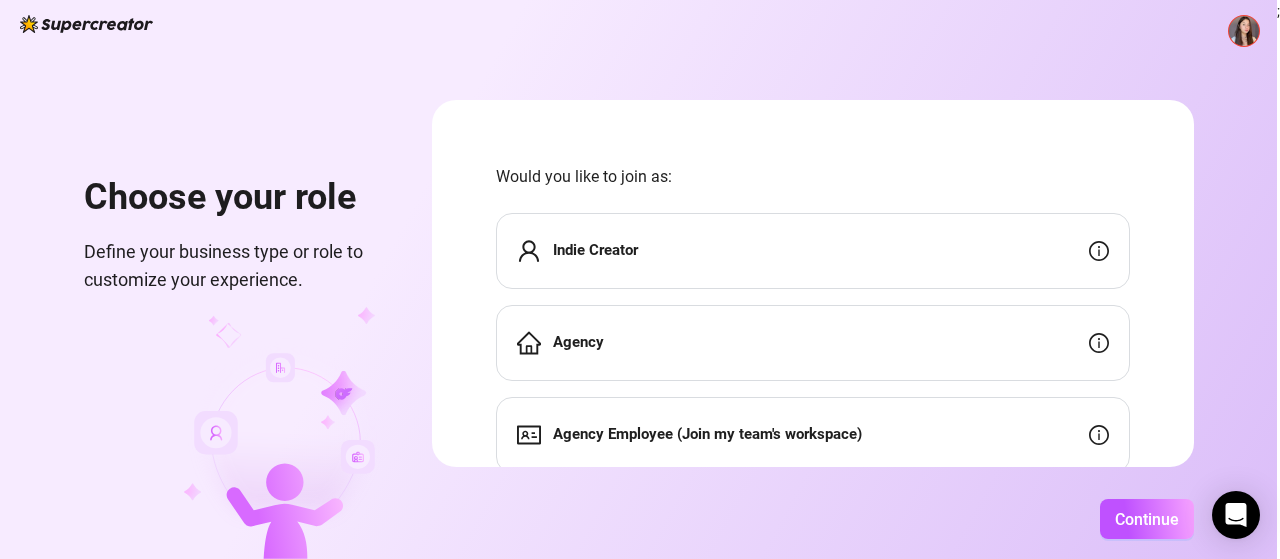 click on "Indie Creator" at bounding box center (813, 251) 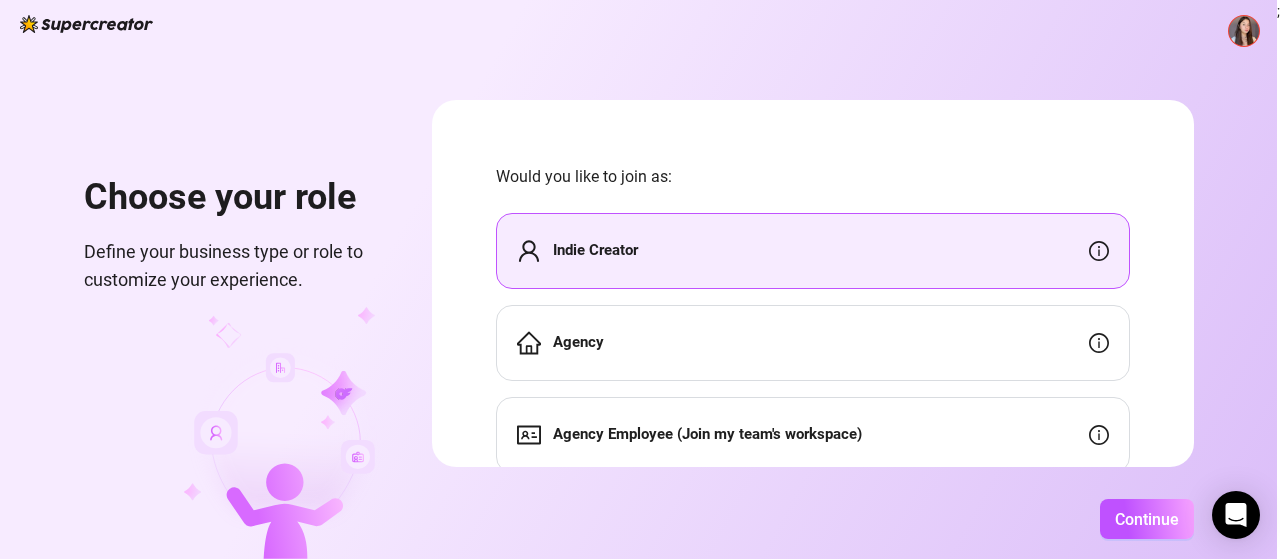 click on "Agency" at bounding box center [578, 342] 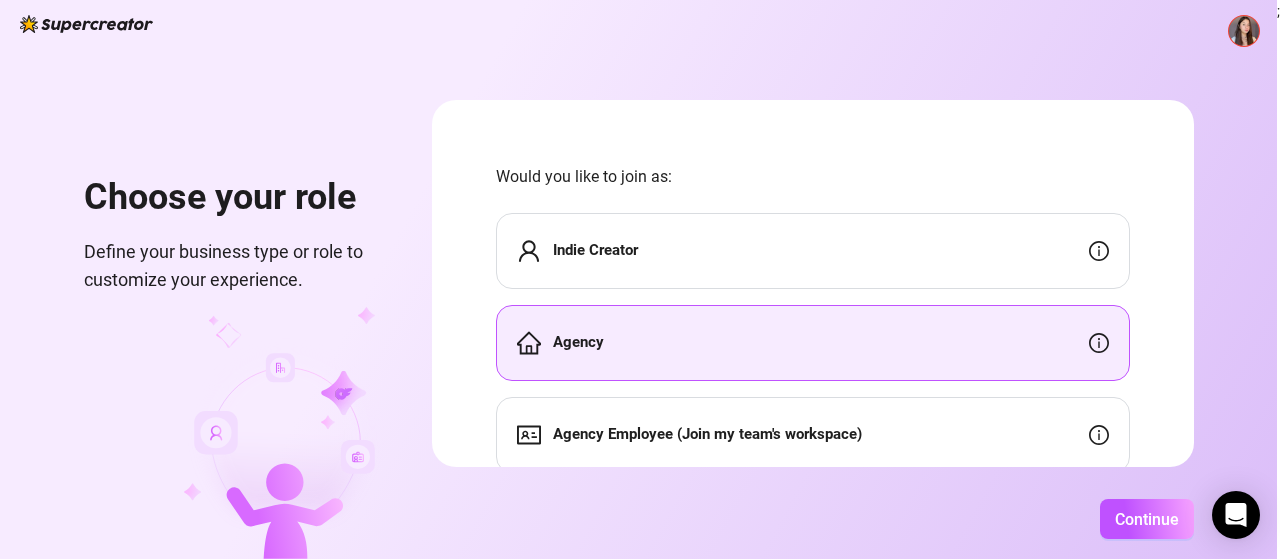 click on "Indie Creator" at bounding box center [595, 250] 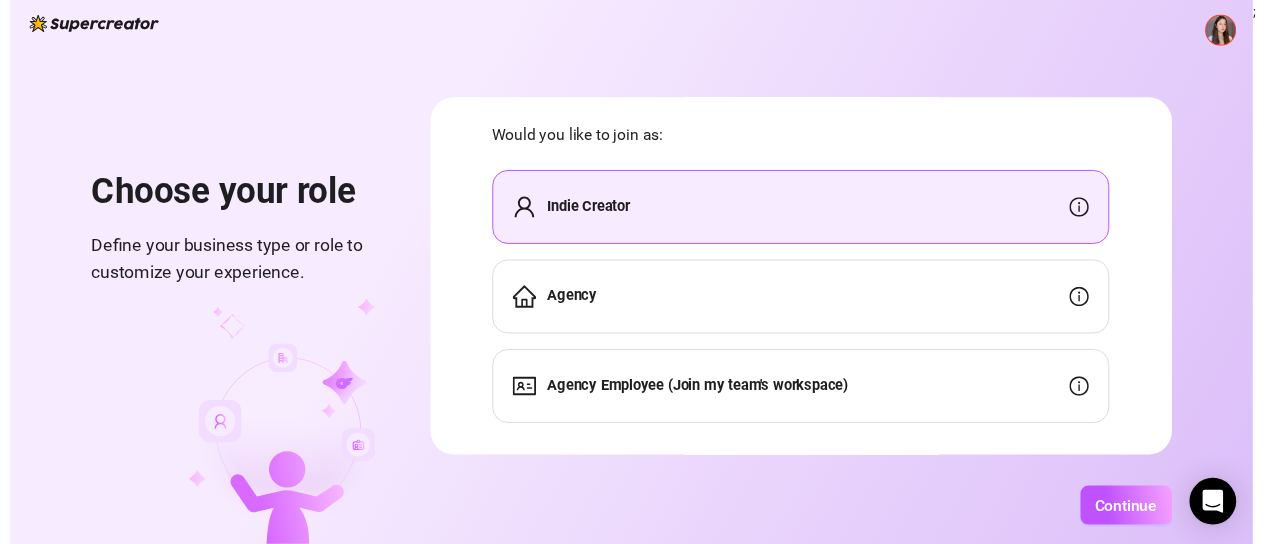 scroll, scrollTop: 70, scrollLeft: 0, axis: vertical 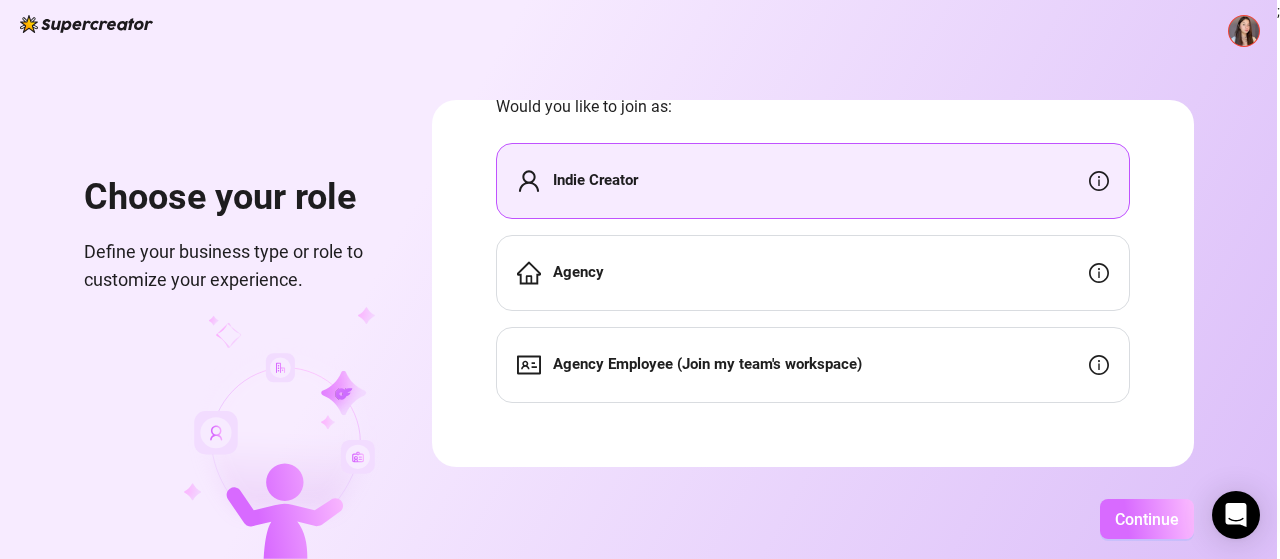 click on "Continue" at bounding box center [1147, 519] 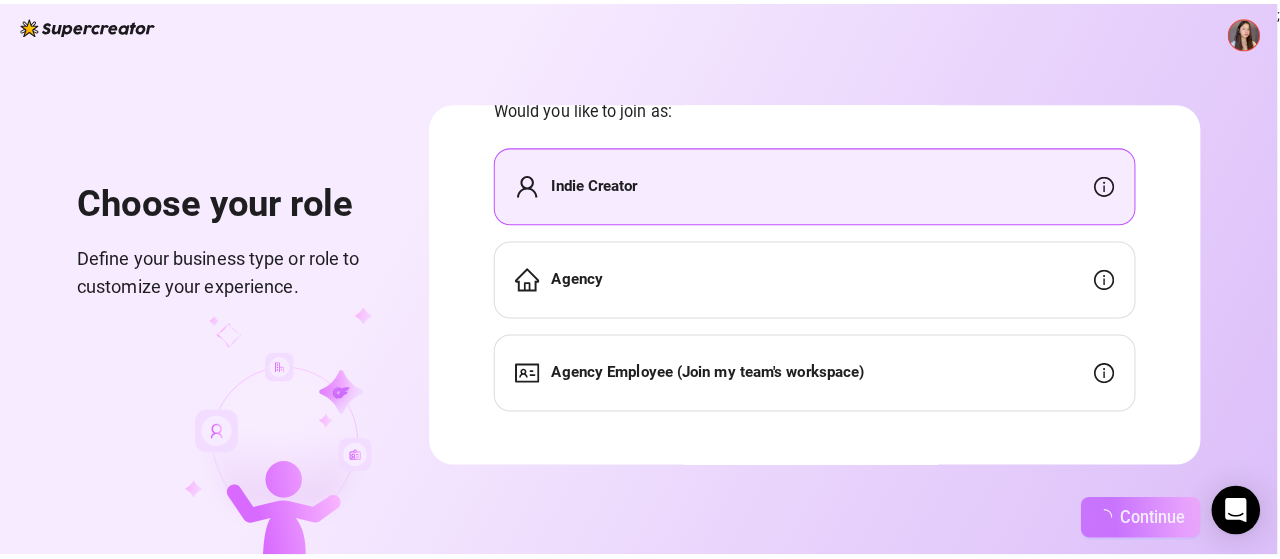 scroll, scrollTop: 0, scrollLeft: 0, axis: both 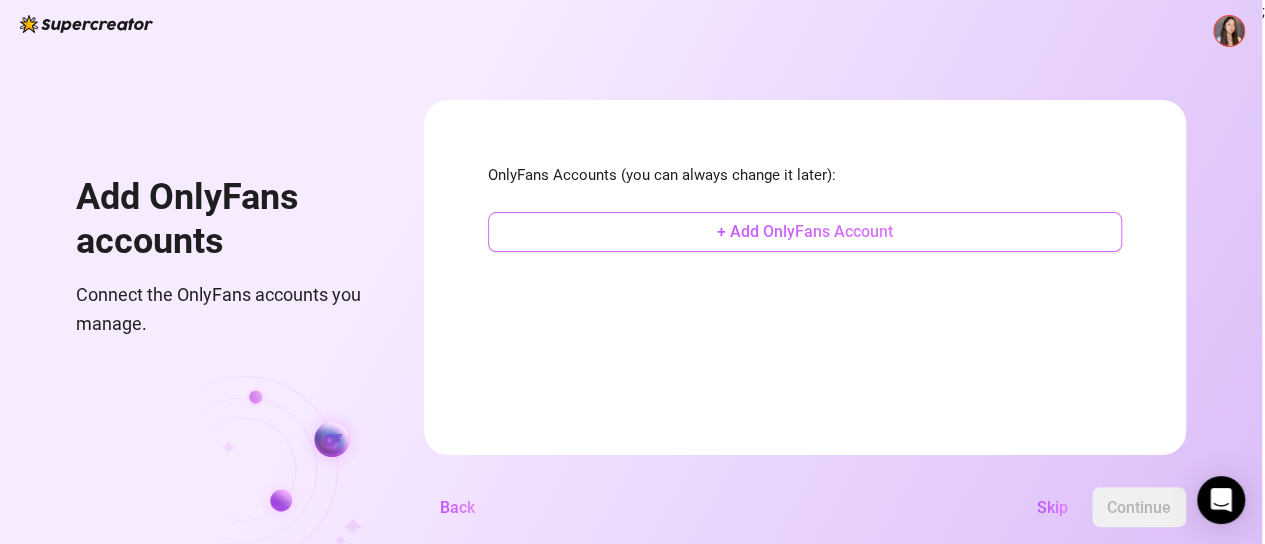 click on "+ Add OnlyFans Account" at bounding box center (805, 232) 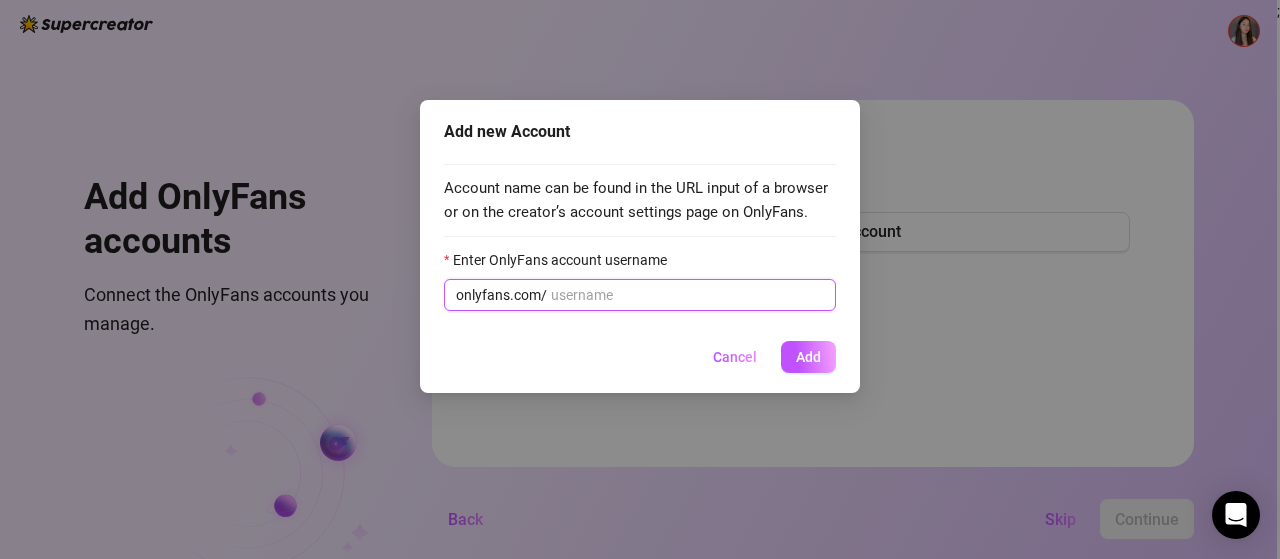 click on "Enter OnlyFans account username" at bounding box center (687, 295) 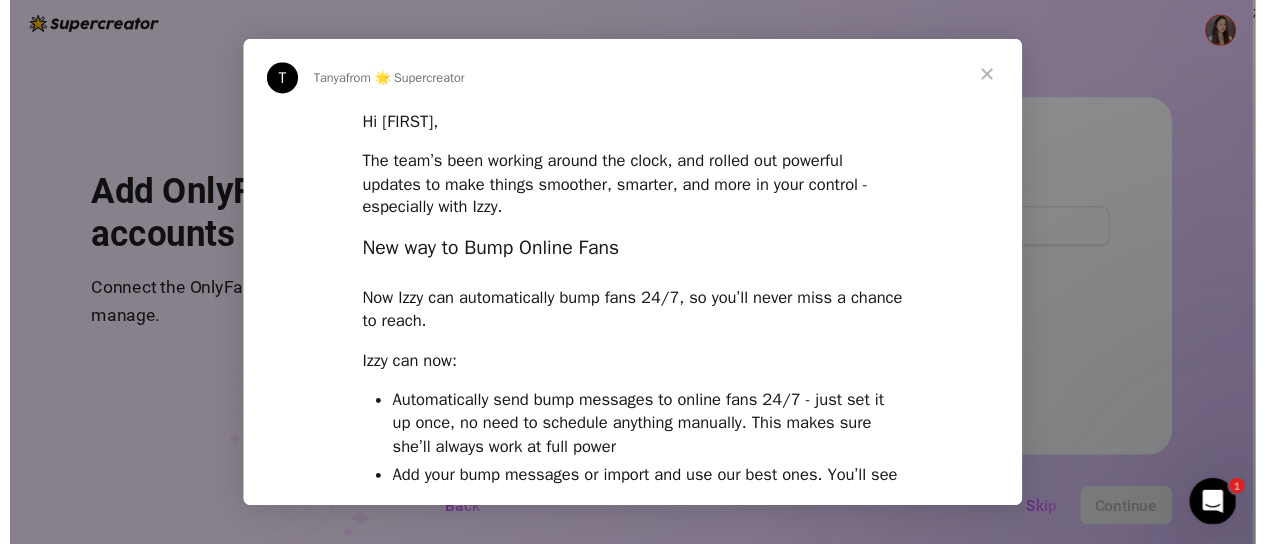 scroll, scrollTop: 0, scrollLeft: 0, axis: both 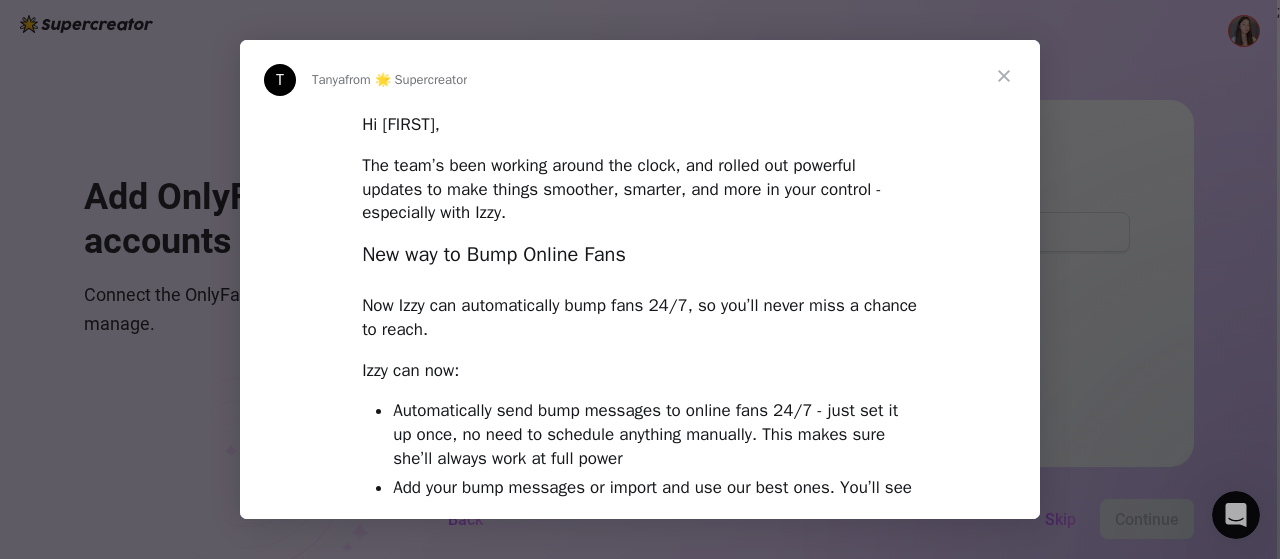 click at bounding box center [640, 279] 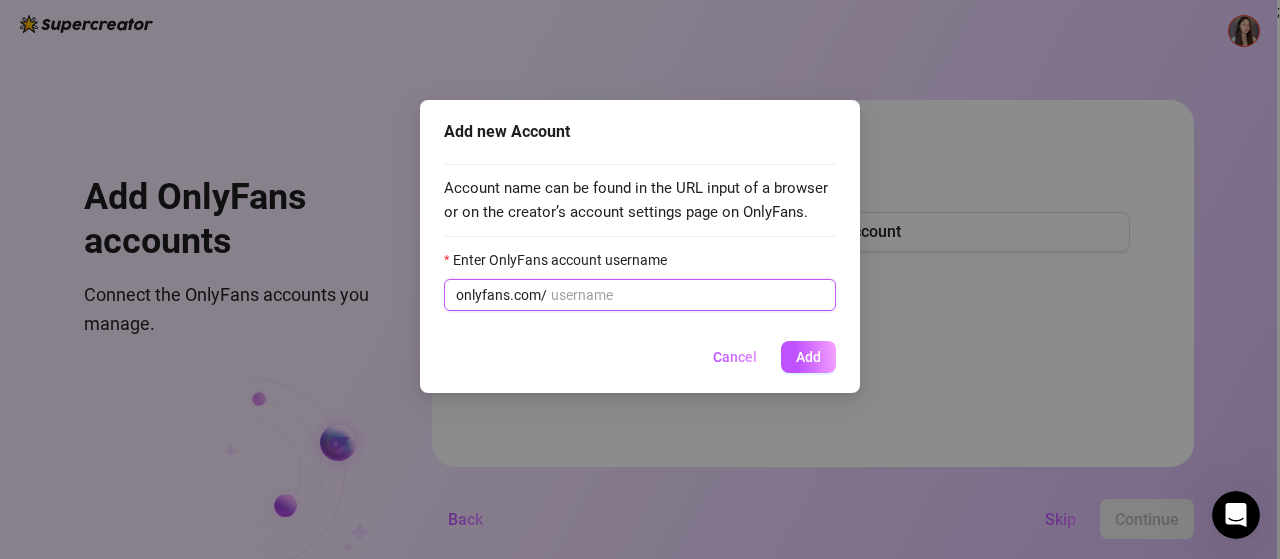 click on "Enter OnlyFans account username" at bounding box center (687, 295) 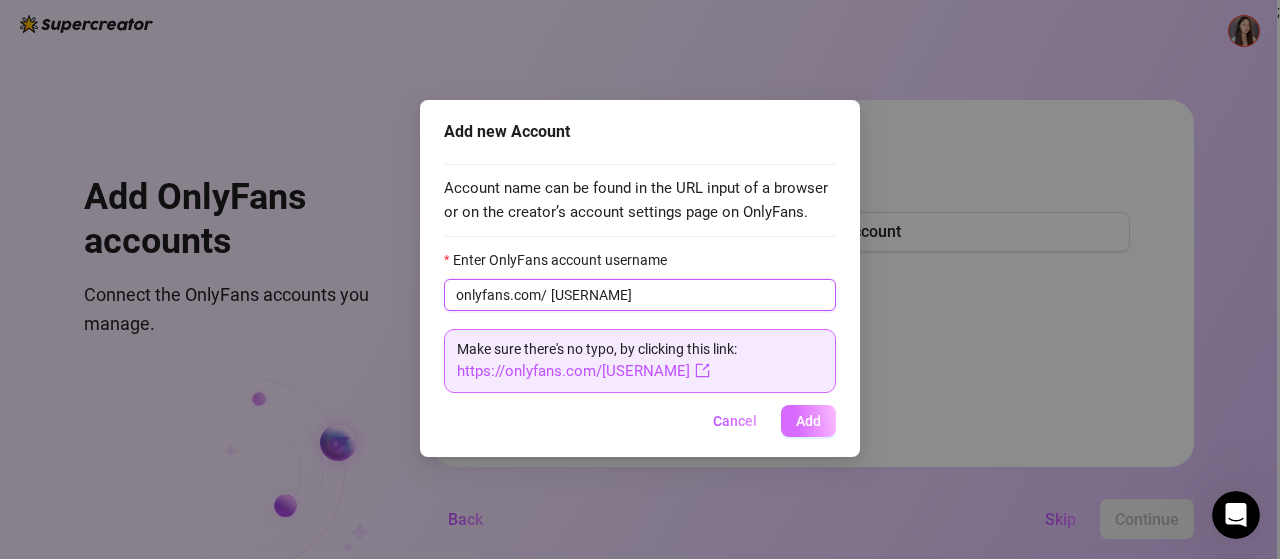 type on "[USERNAME]" 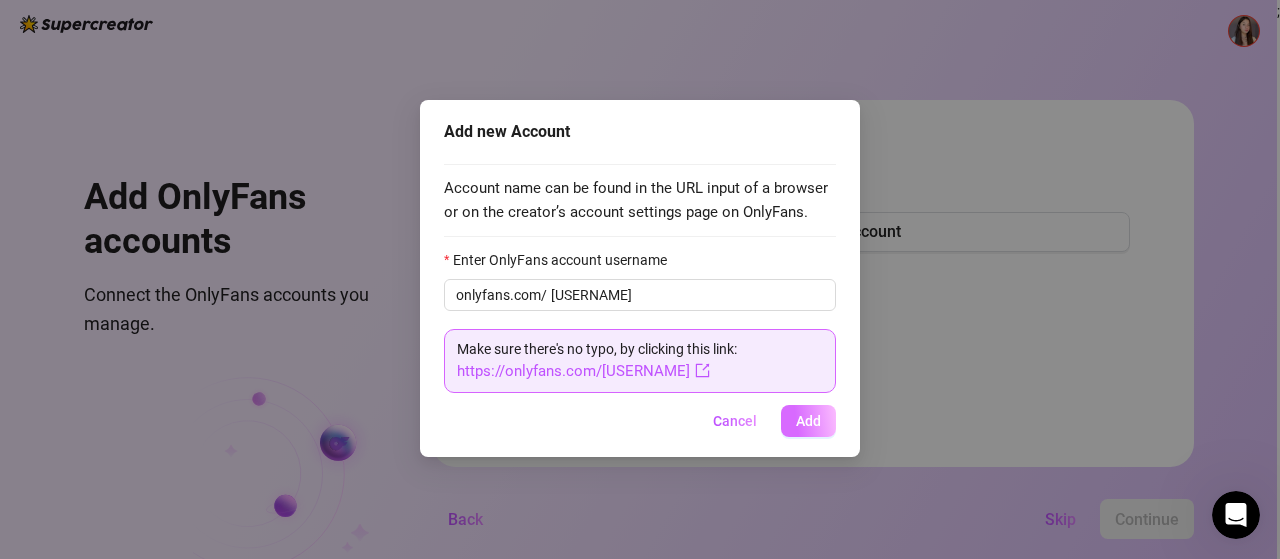click on "Add" at bounding box center [808, 421] 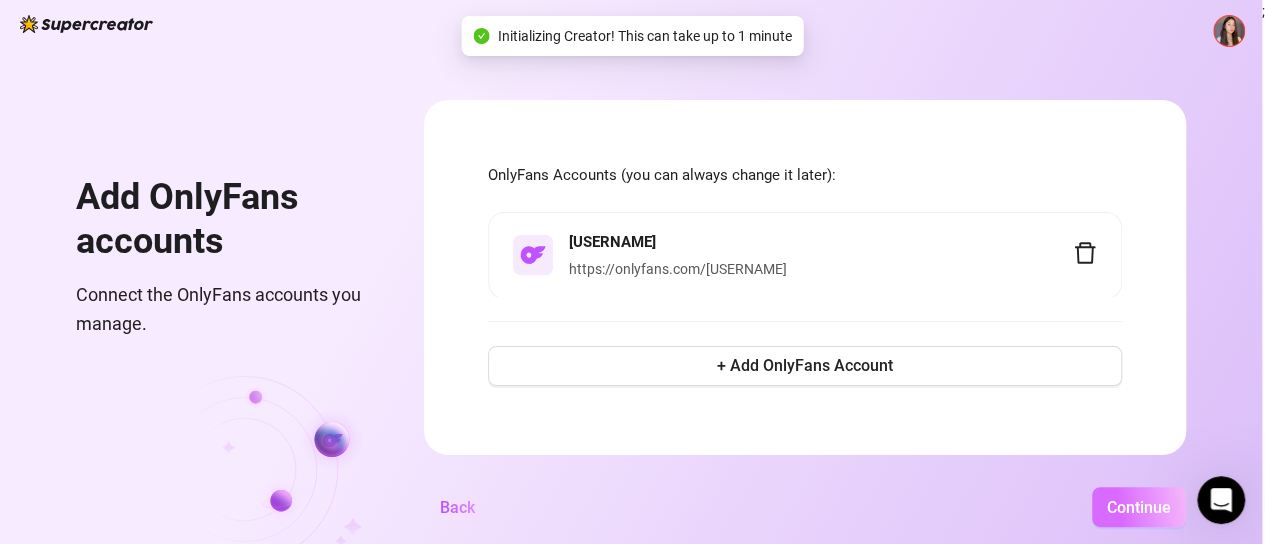 click on "Continue" at bounding box center [1139, 507] 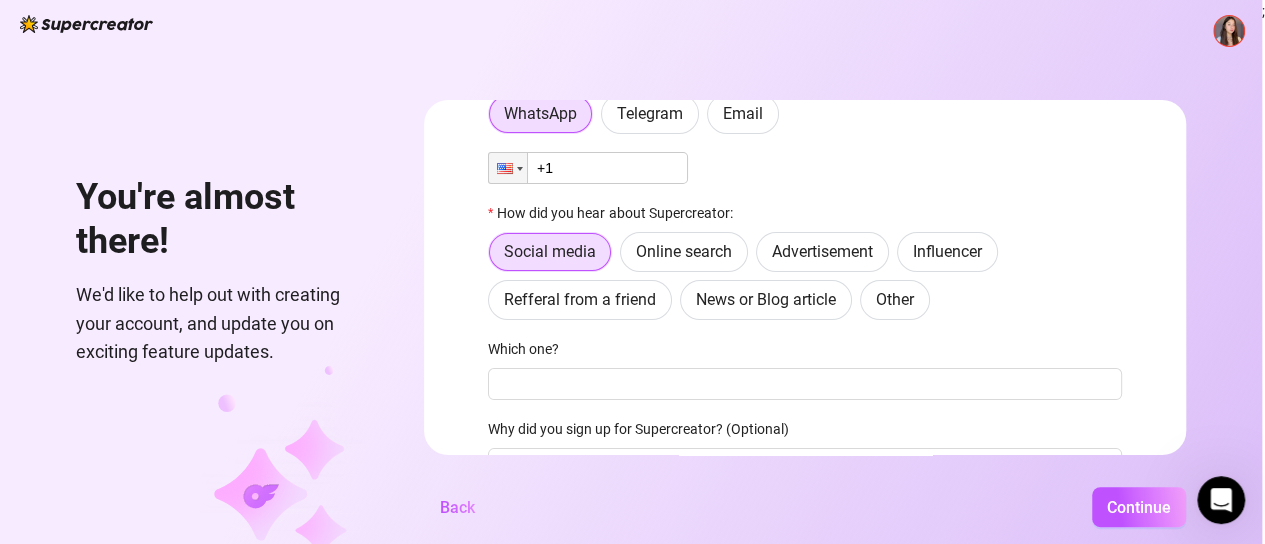 scroll, scrollTop: 274, scrollLeft: 0, axis: vertical 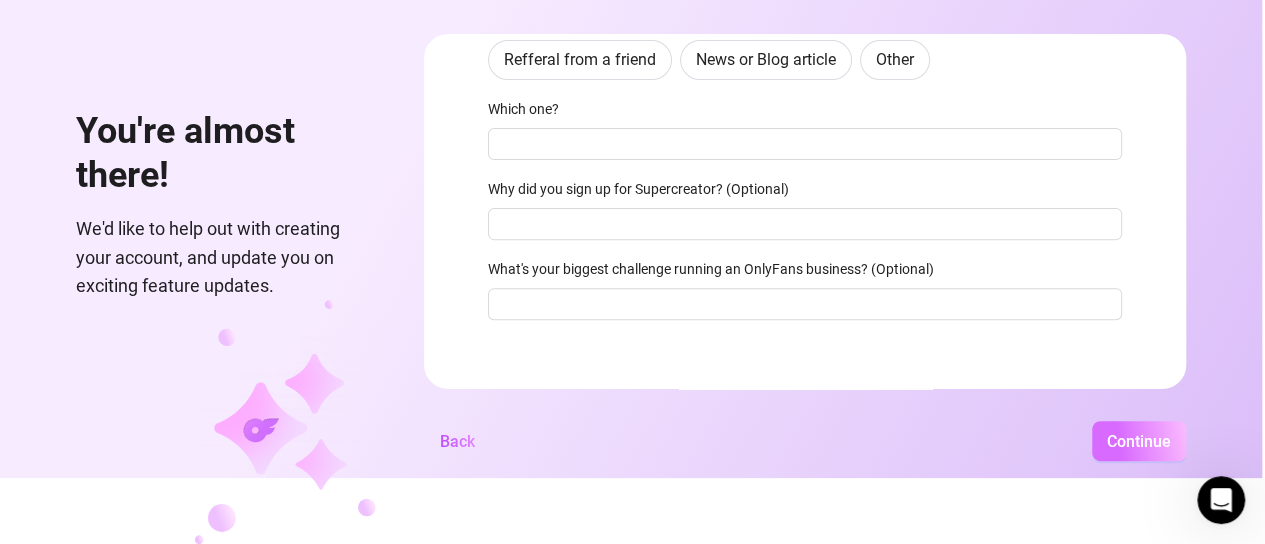 click on "Continue" at bounding box center (1139, 441) 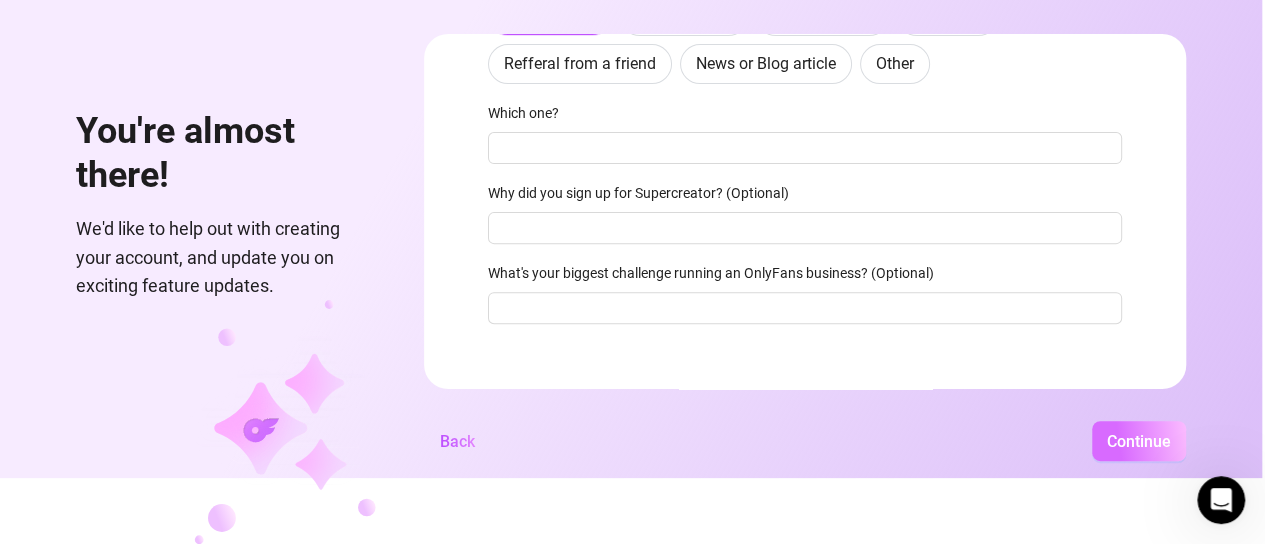 scroll, scrollTop: 278, scrollLeft: 0, axis: vertical 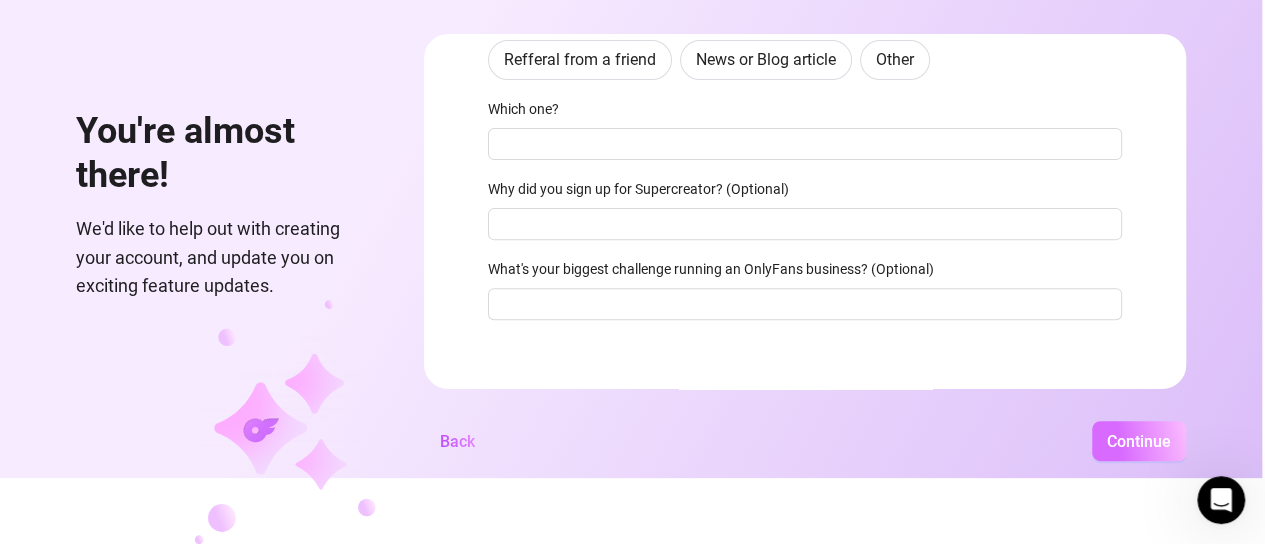 click on "Continue" at bounding box center (1139, 441) 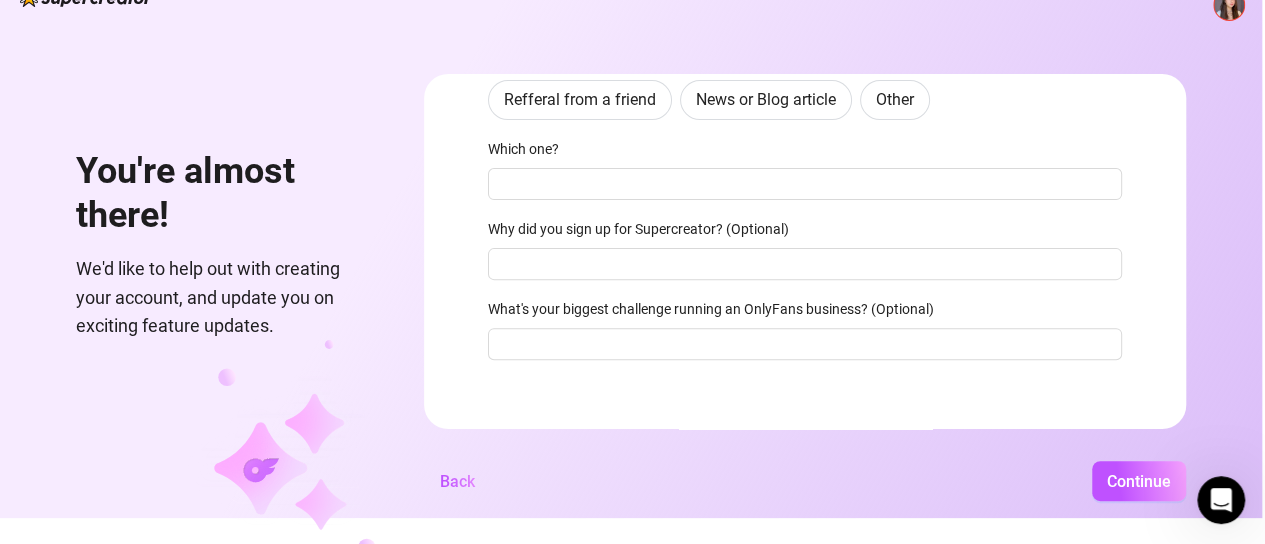 scroll, scrollTop: 0, scrollLeft: 0, axis: both 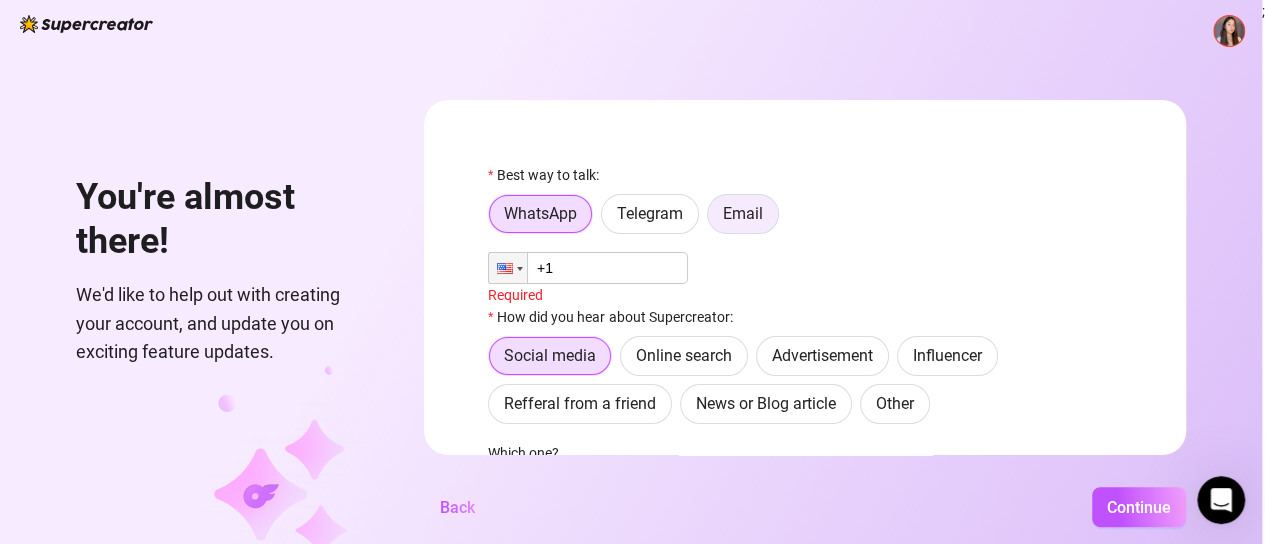 click on "Email" at bounding box center [743, 213] 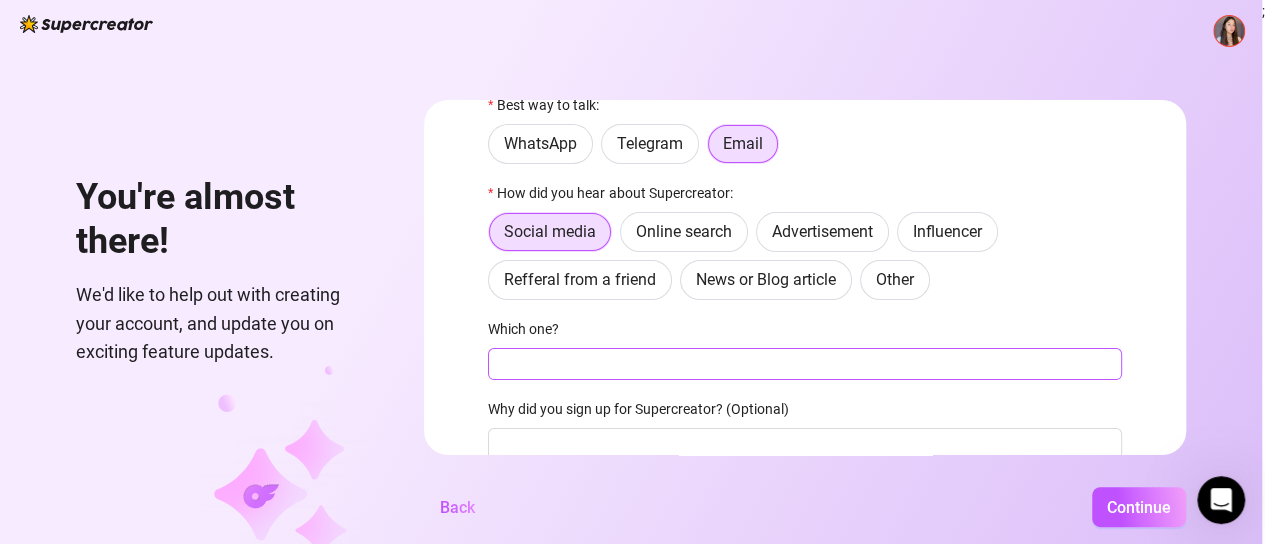 scroll, scrollTop: 100, scrollLeft: 0, axis: vertical 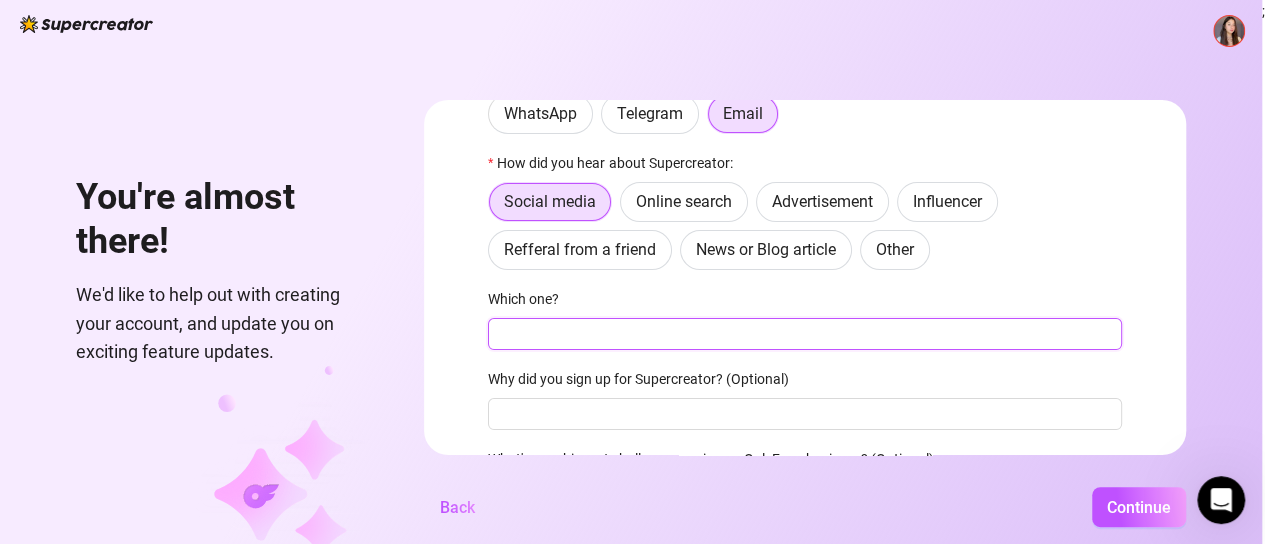 click on "Which one?" at bounding box center (805, 334) 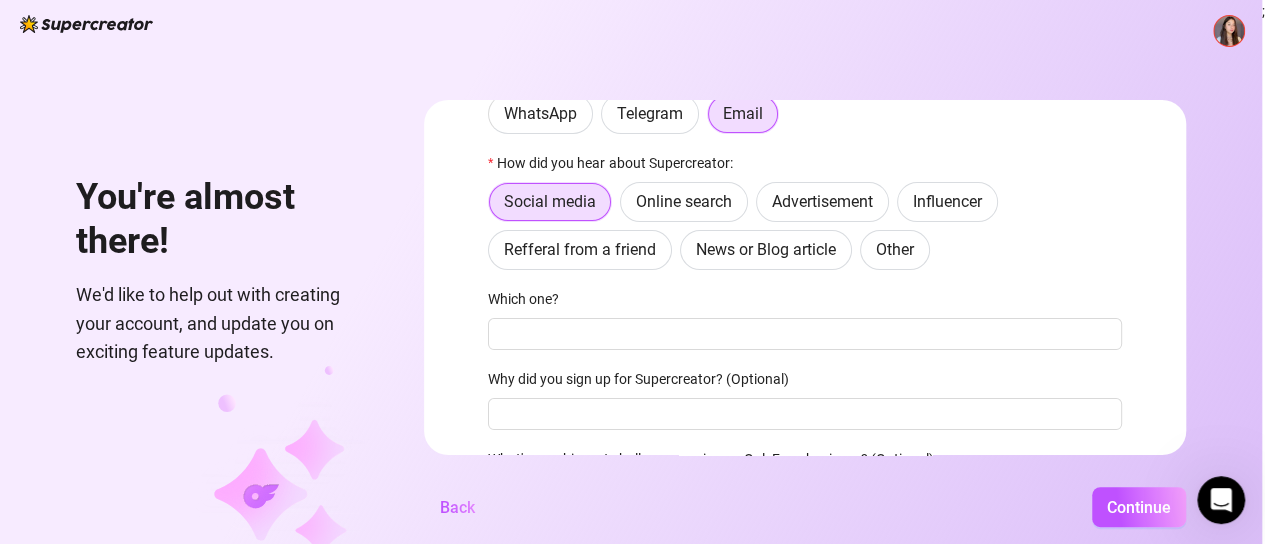 drag, startPoint x: 573, startPoint y: 365, endPoint x: 568, endPoint y: 385, distance: 20.615528 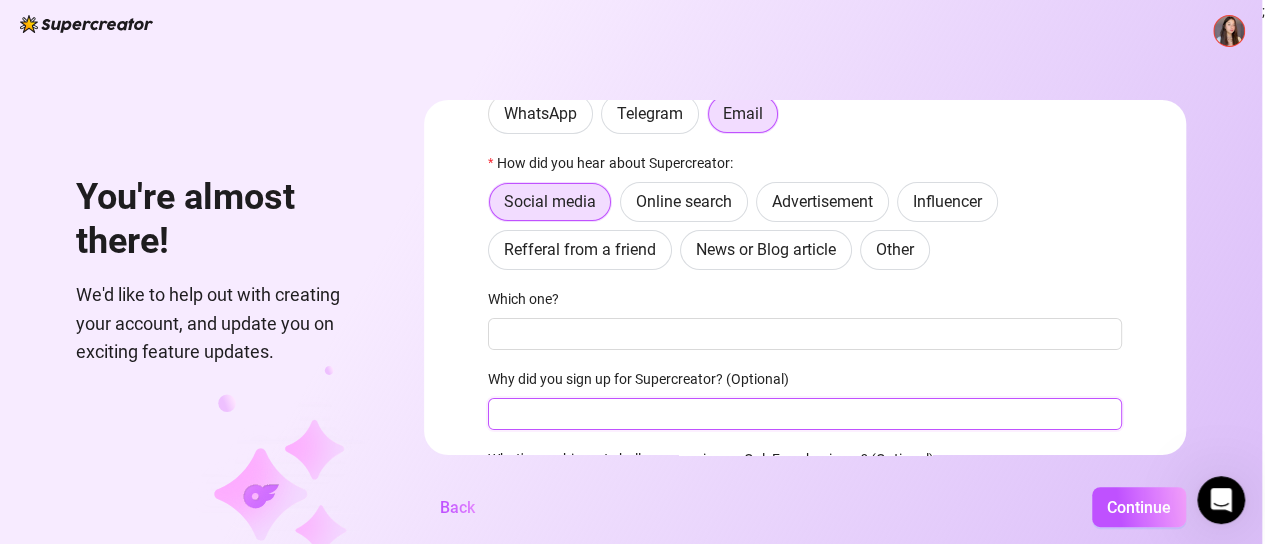 click on "Why did you sign up for Supercreator? (Optional)" at bounding box center [805, 414] 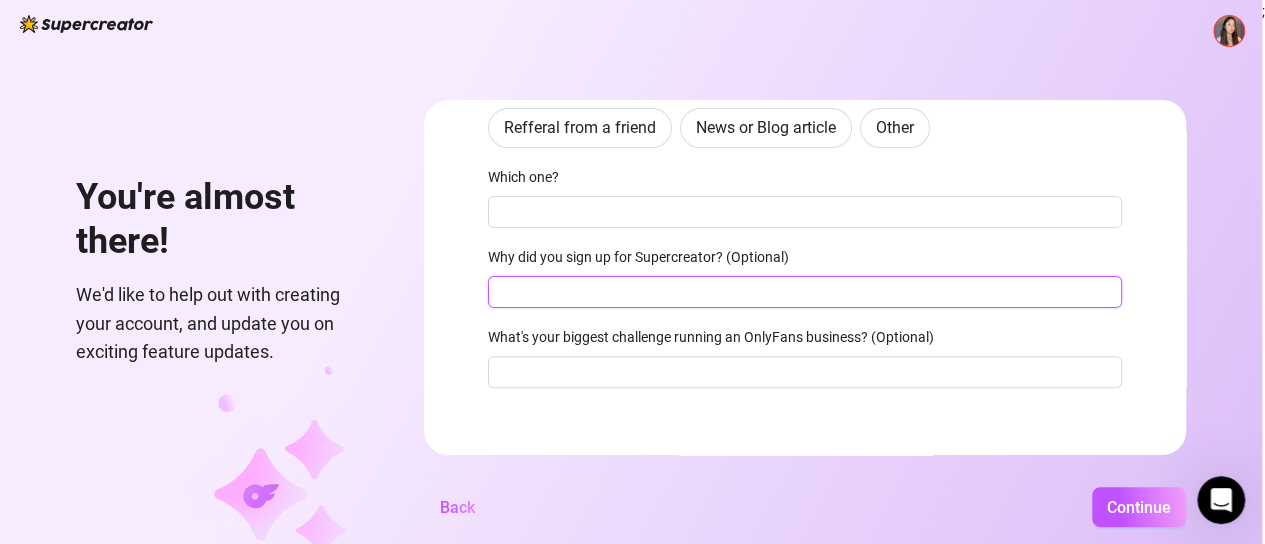 scroll, scrollTop: 224, scrollLeft: 0, axis: vertical 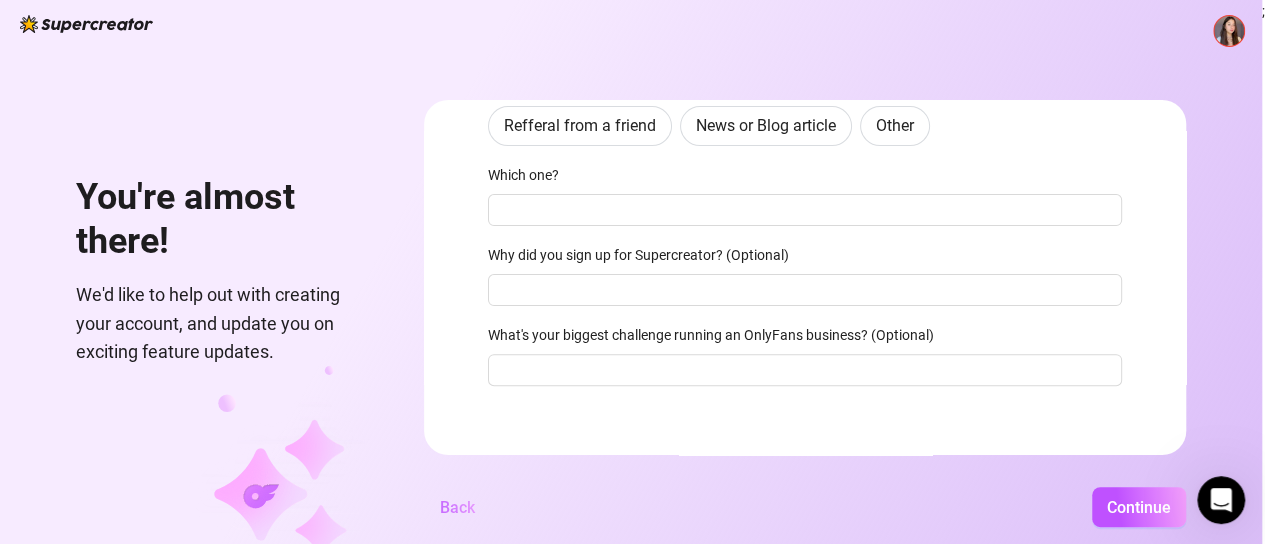 click on "Back" at bounding box center (457, 507) 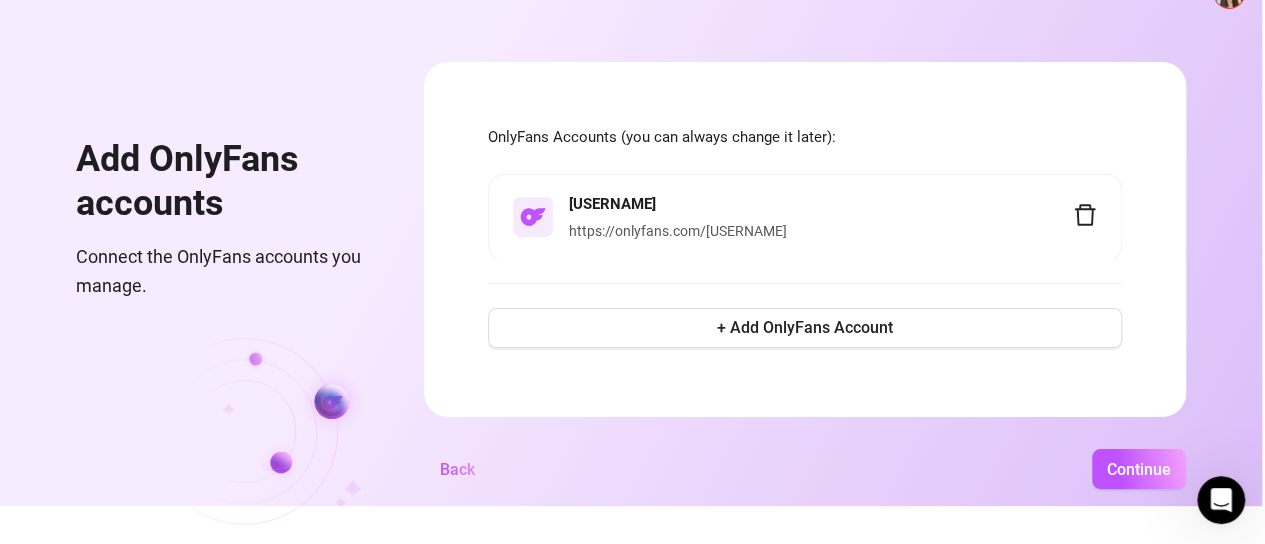 scroll, scrollTop: 46, scrollLeft: 0, axis: vertical 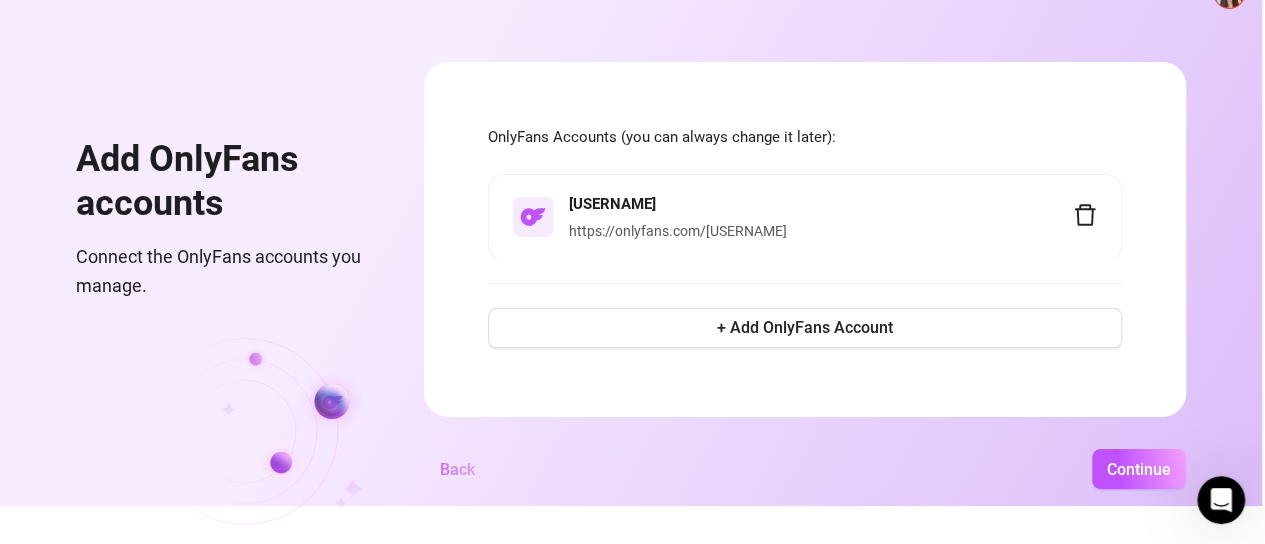 click on "Back" at bounding box center [457, 469] 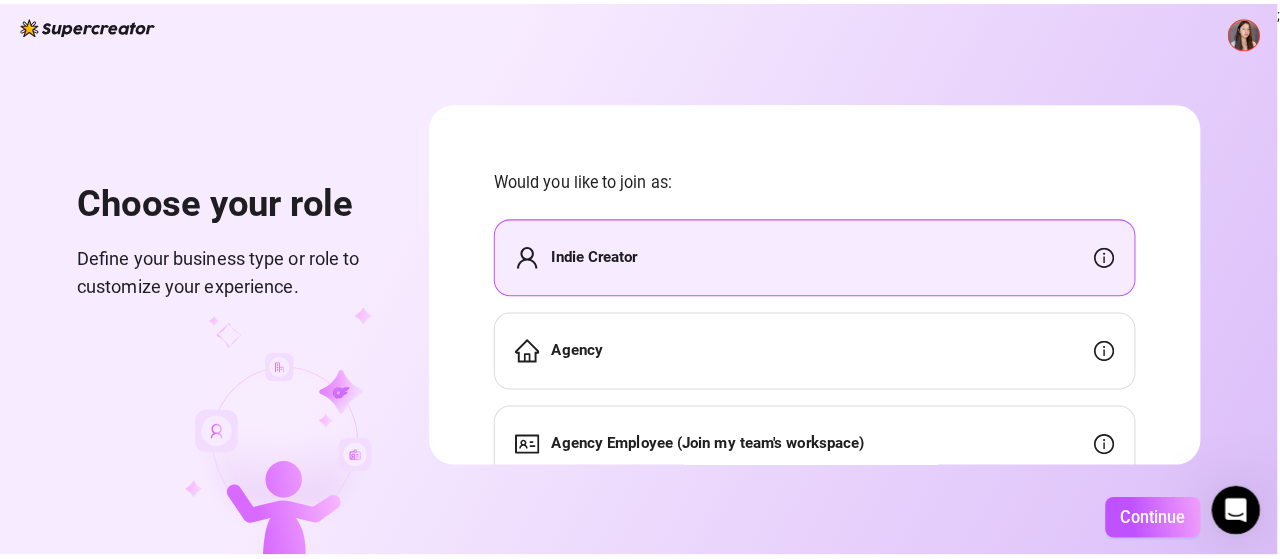 scroll, scrollTop: 0, scrollLeft: 0, axis: both 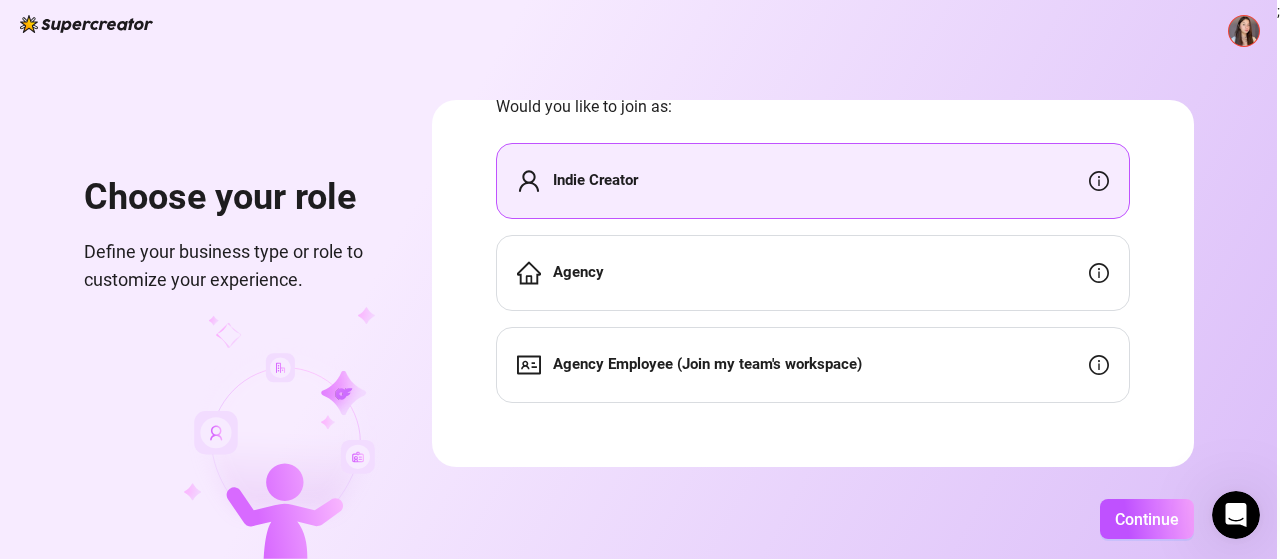 click at bounding box center (1244, 31) 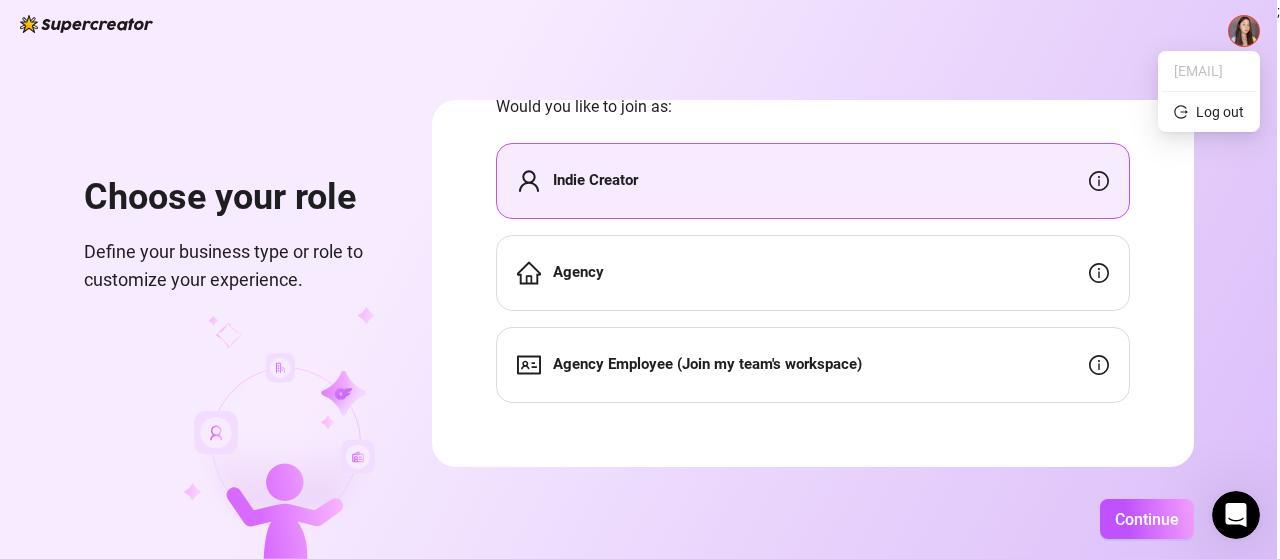 click on "[EMAIL]" at bounding box center [1209, 71] 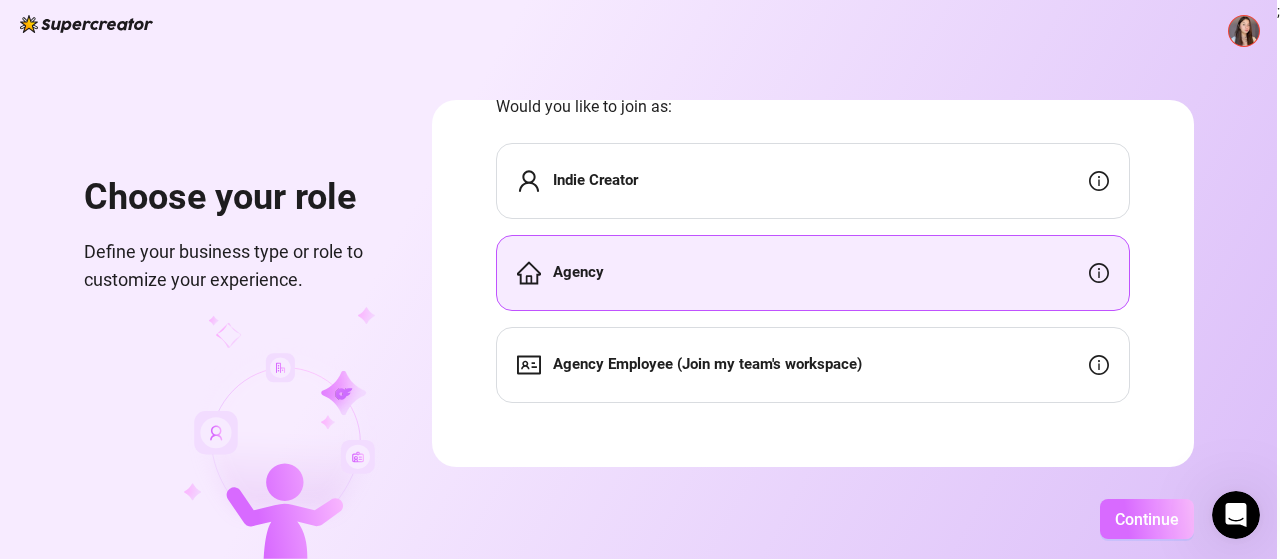 click on "Continue" at bounding box center (1147, 519) 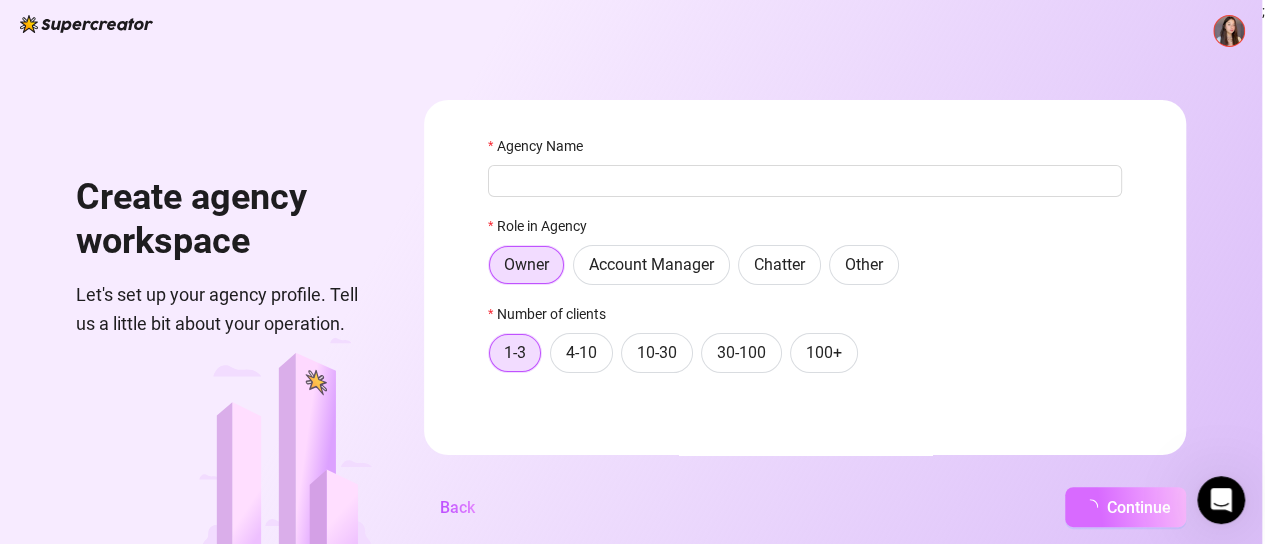 scroll, scrollTop: 16, scrollLeft: 0, axis: vertical 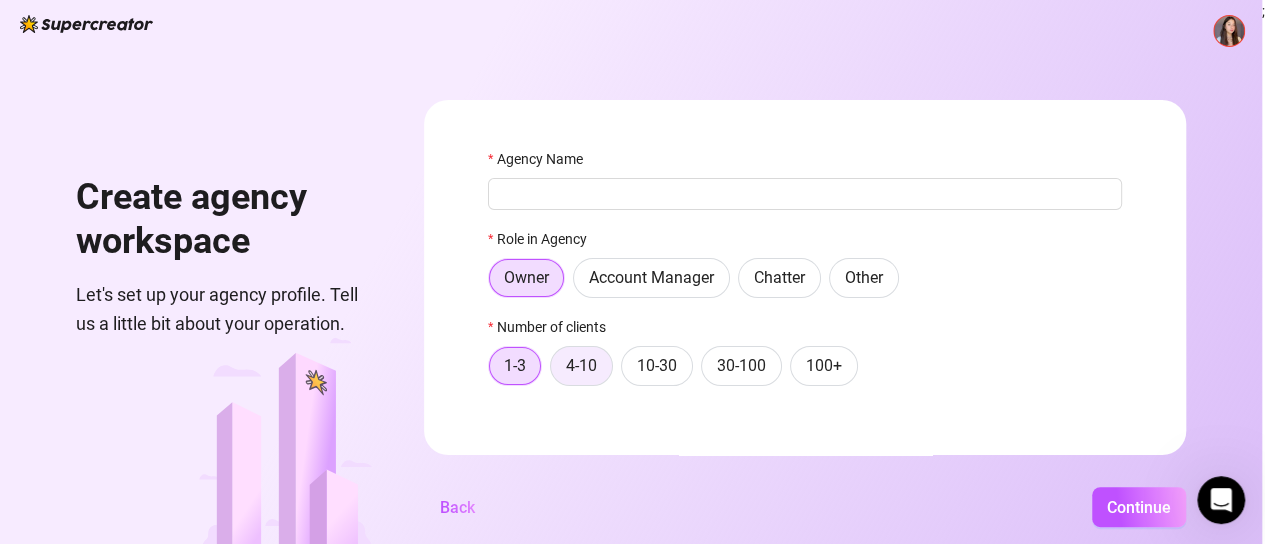 click on "4-10" at bounding box center [581, 365] 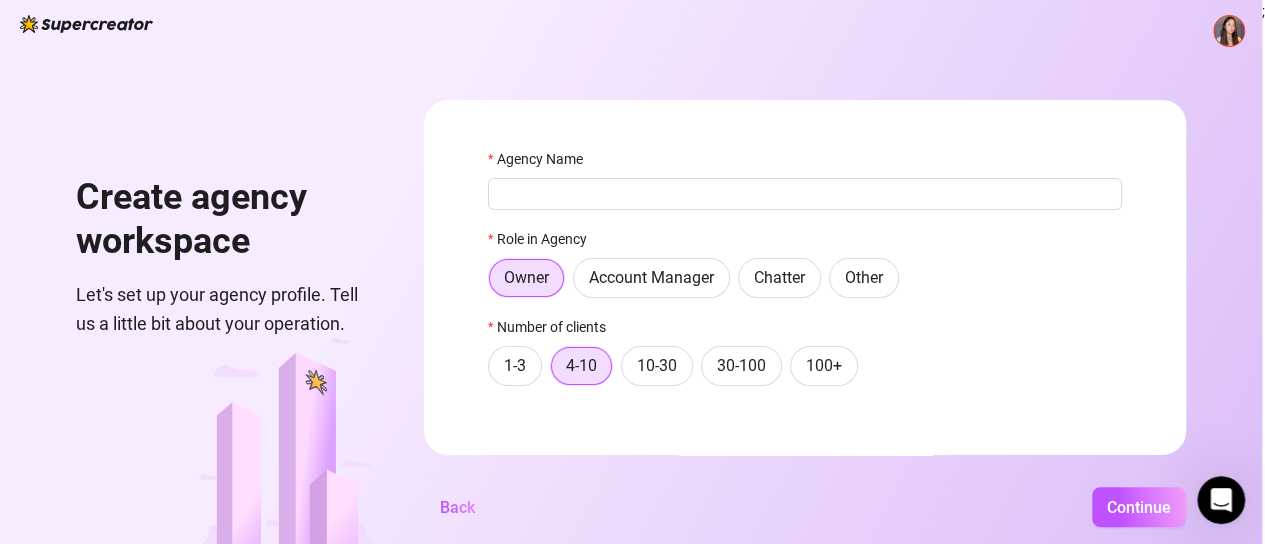drag, startPoint x: 526, startPoint y: 365, endPoint x: 702, endPoint y: 419, distance: 184.0978 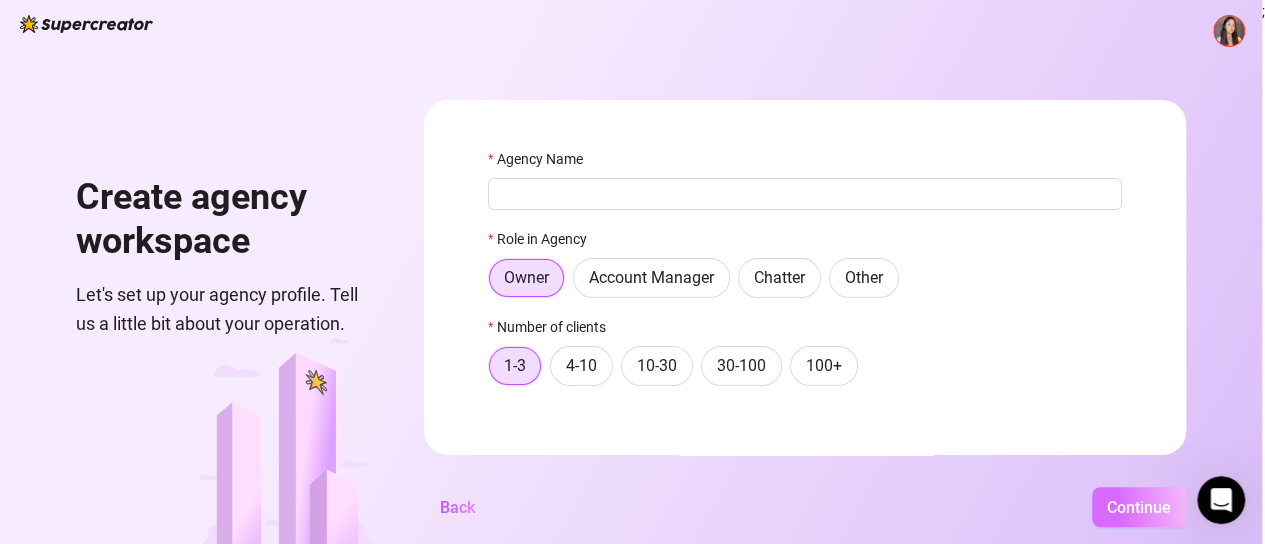 click on "Continue" at bounding box center (1139, 507) 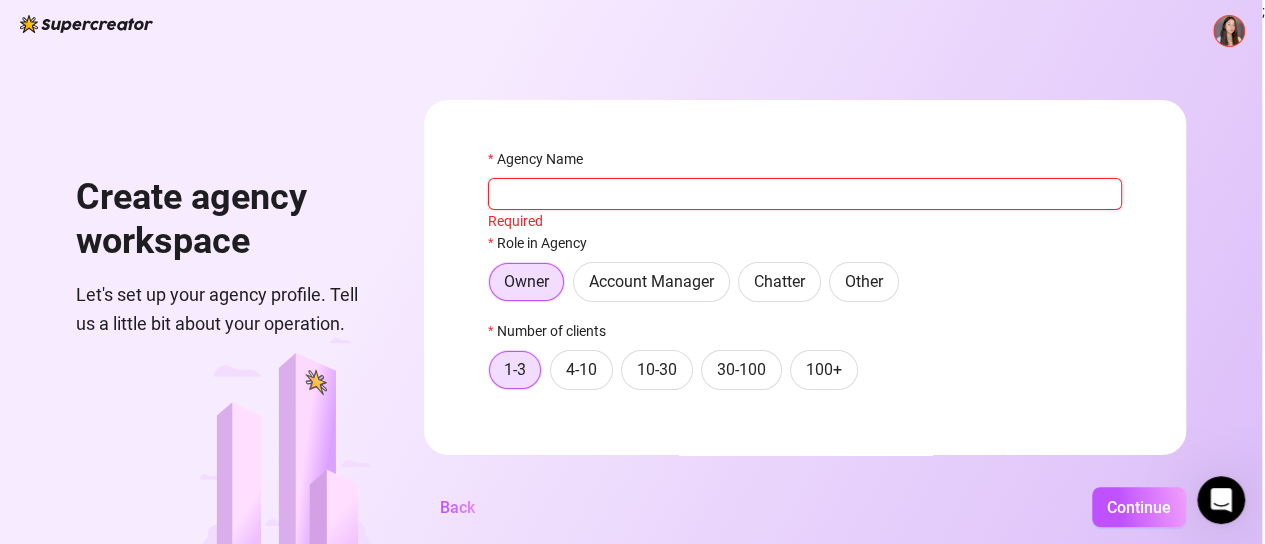 click on "Agency Name" at bounding box center (805, 194) 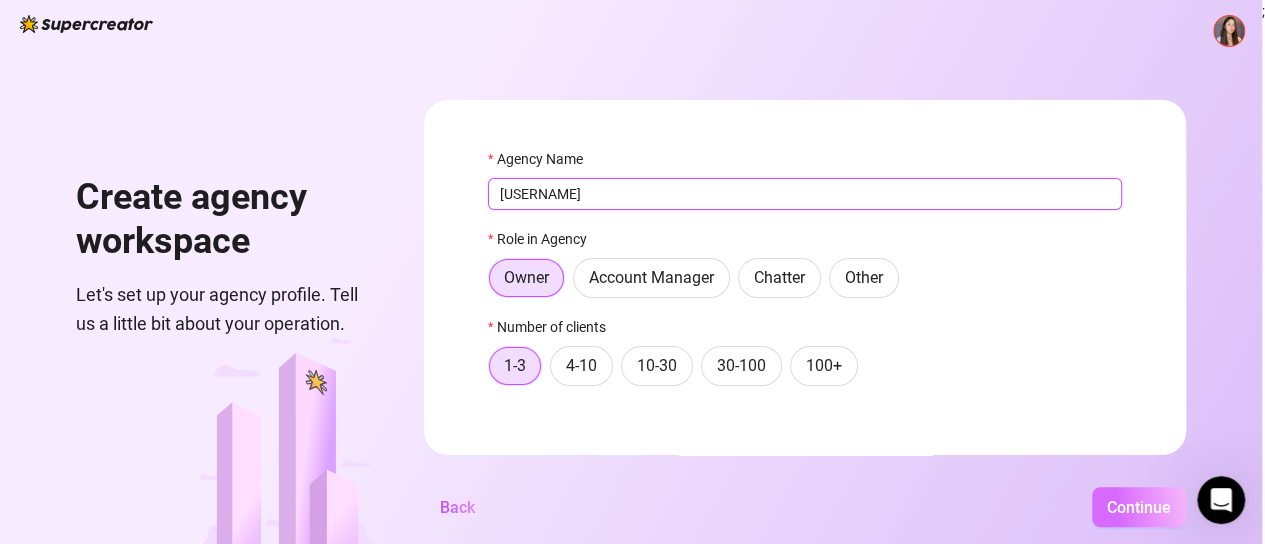 type on "[USERNAME]" 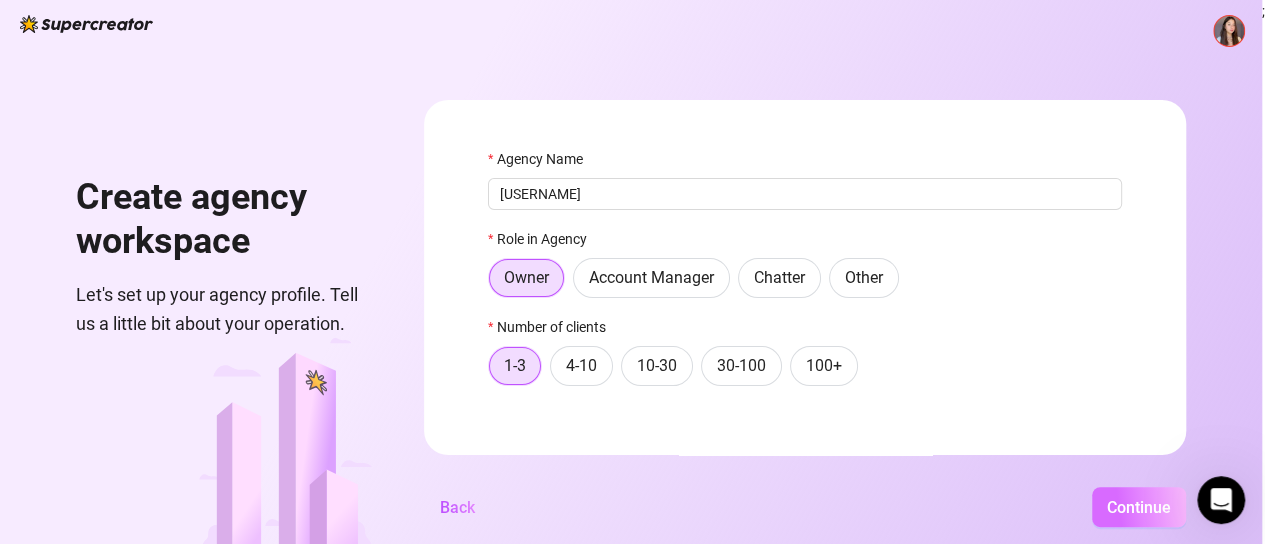 click on "Continue" at bounding box center [1139, 507] 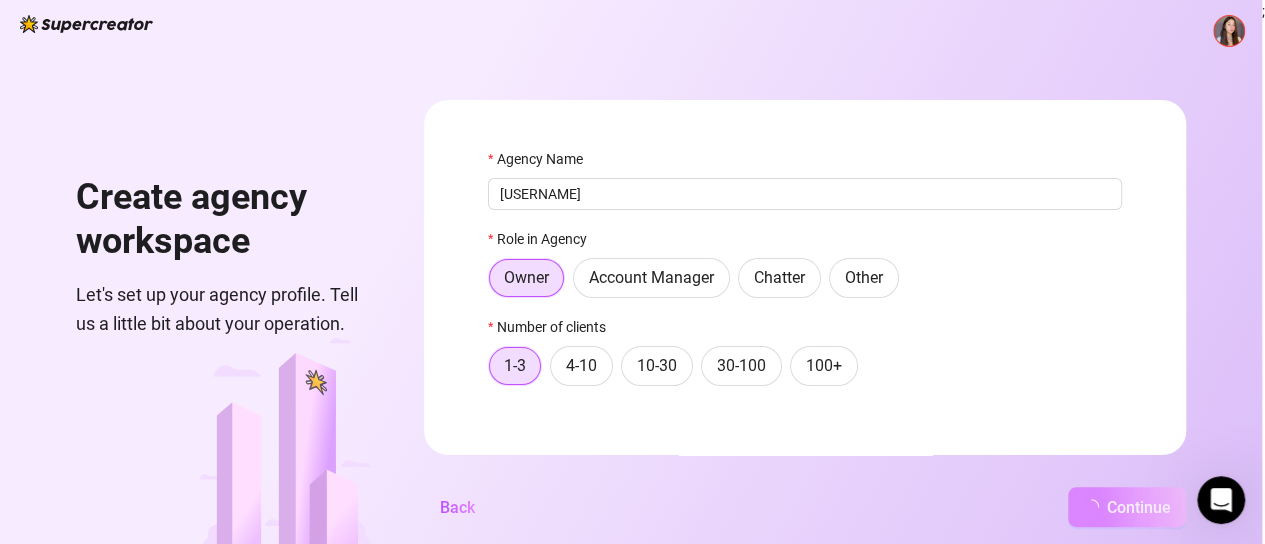 scroll, scrollTop: 0, scrollLeft: 0, axis: both 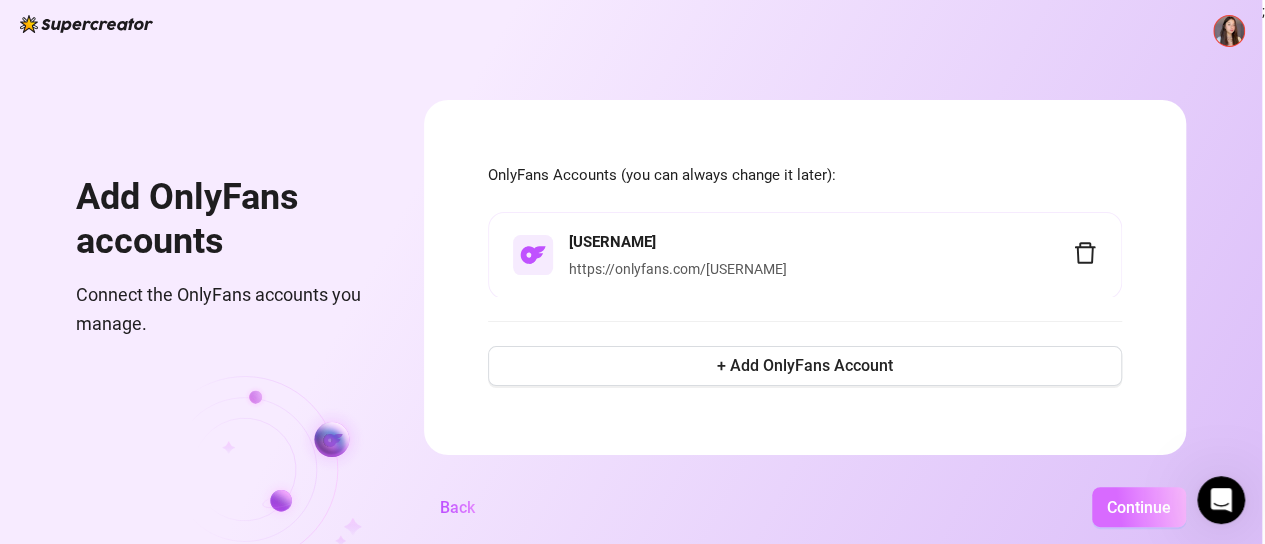 click on "Continue" at bounding box center (1139, 507) 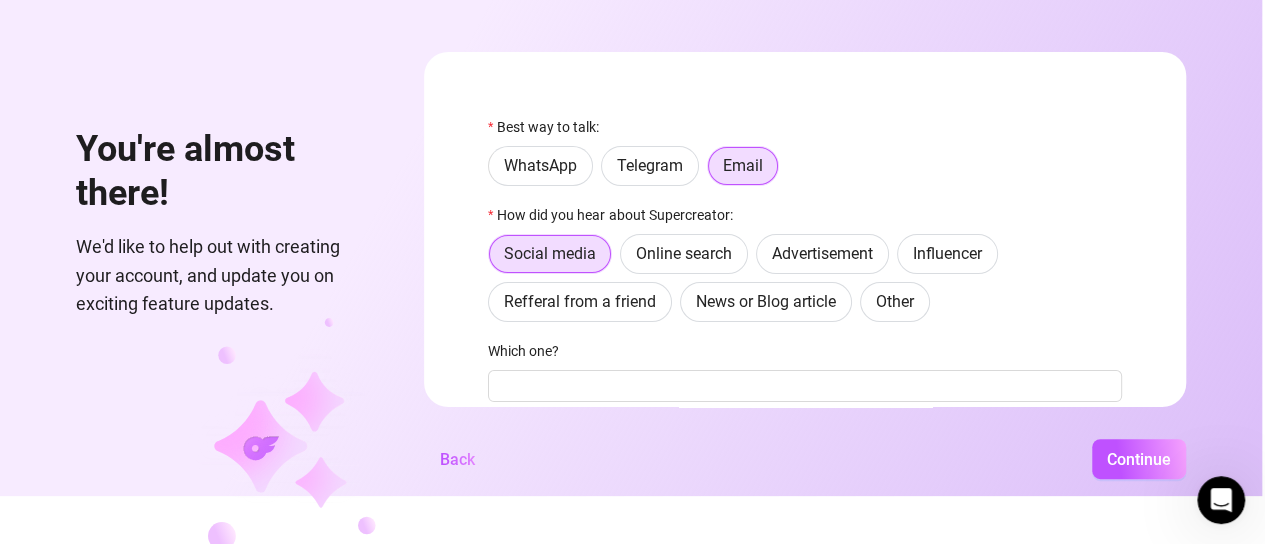 scroll, scrollTop: 74, scrollLeft: 0, axis: vertical 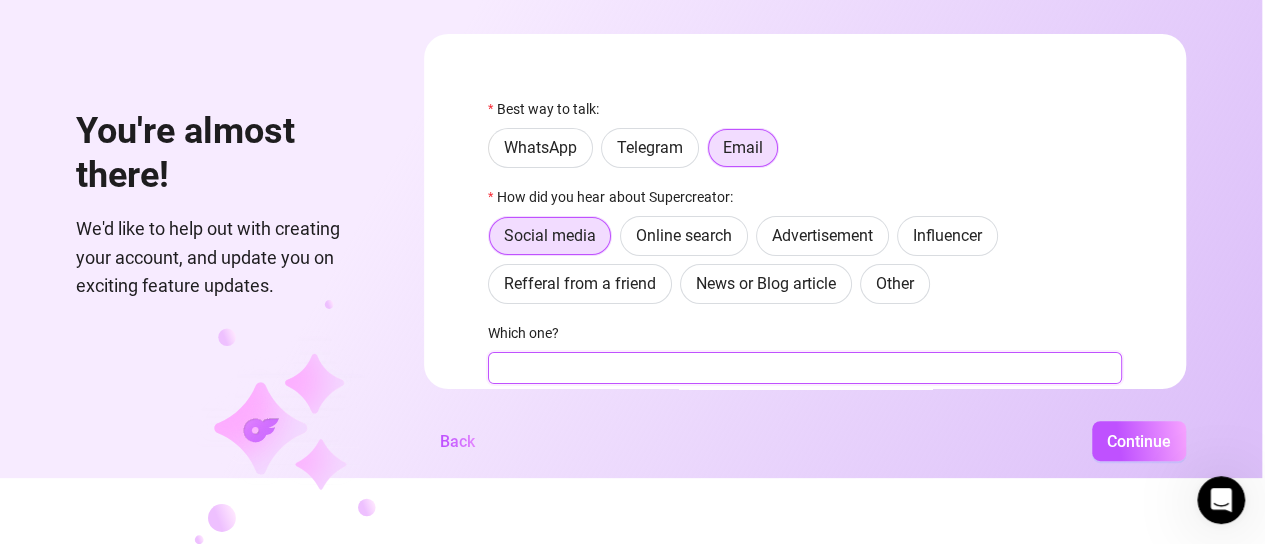 click on "Which one?" at bounding box center (805, 368) 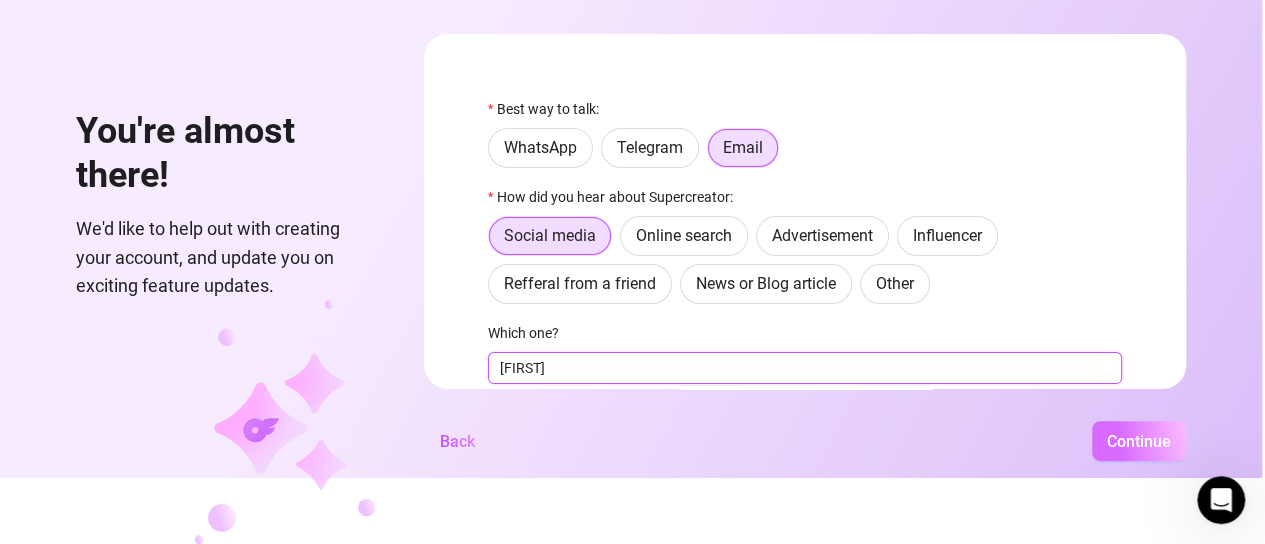 type on "[FIRST]" 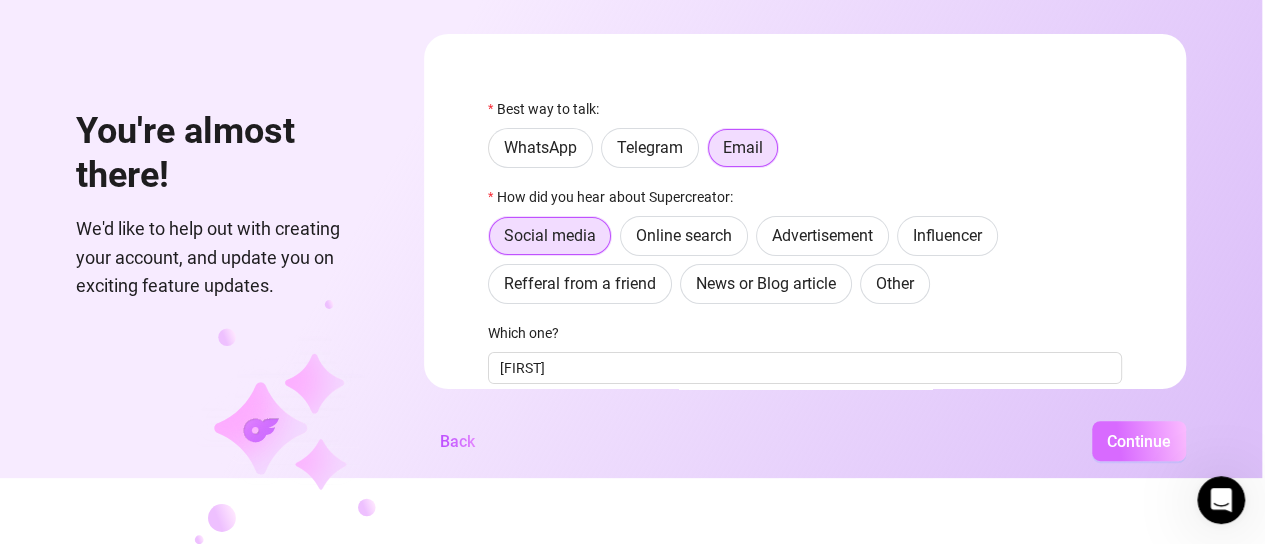 click on "Continue" at bounding box center [1139, 441] 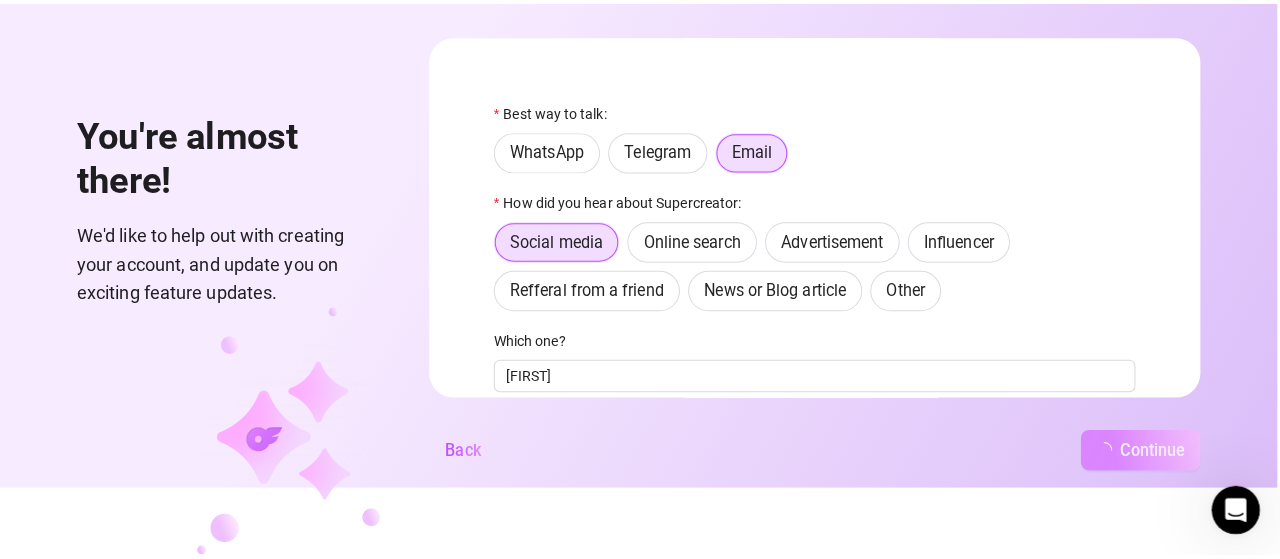 scroll, scrollTop: 0, scrollLeft: 0, axis: both 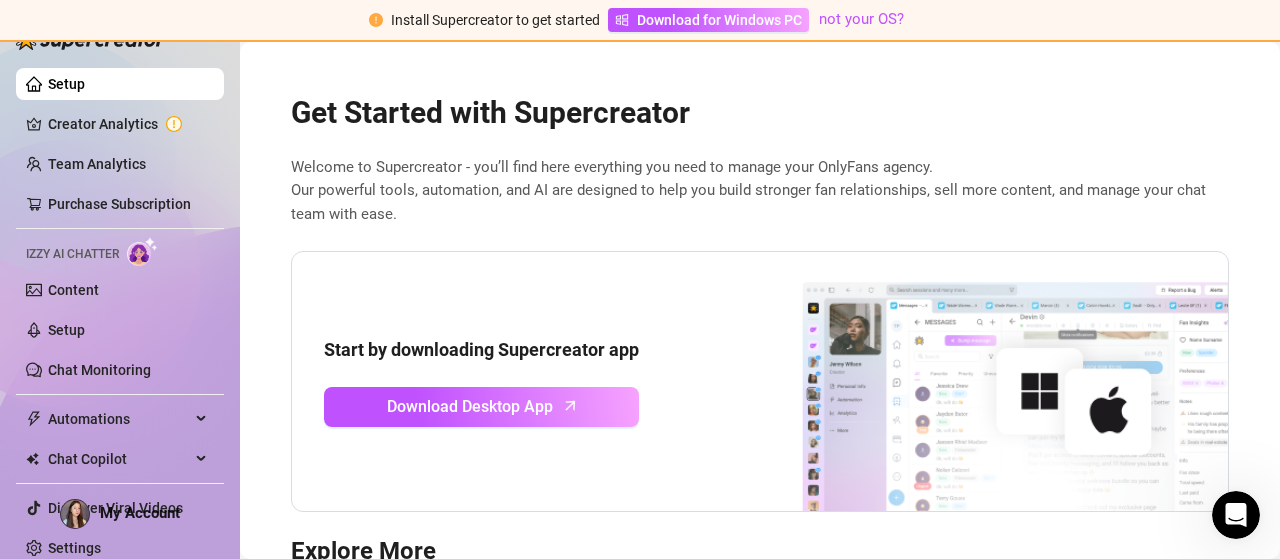 click on "Install Supercreator to get started Download for Windows PC not your OS?" at bounding box center [640, 21] 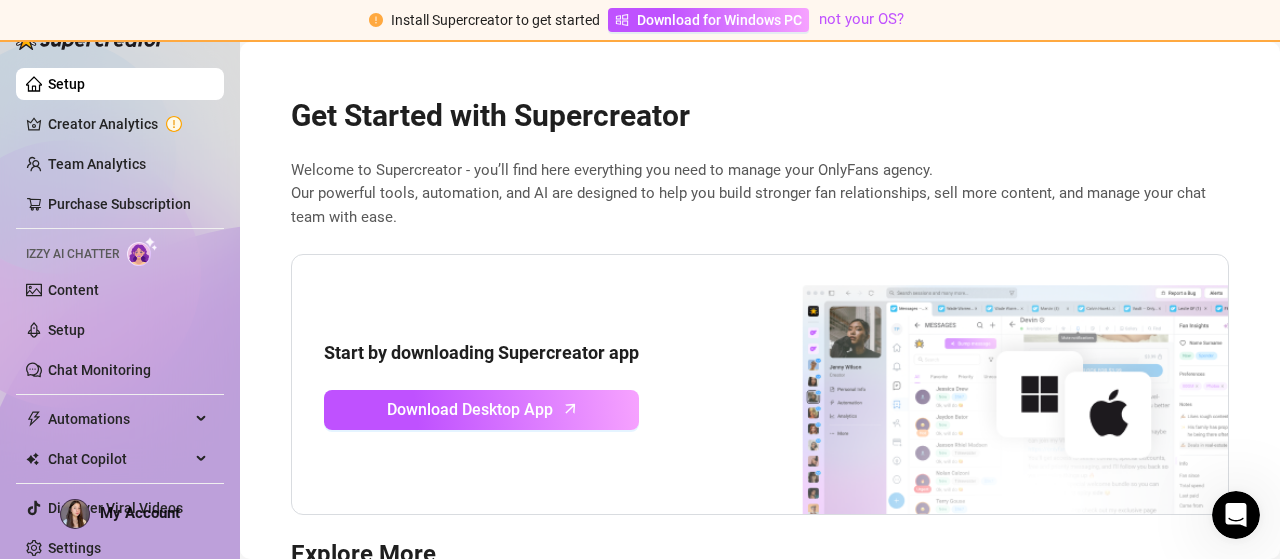 click on "Setup" at bounding box center (66, 84) 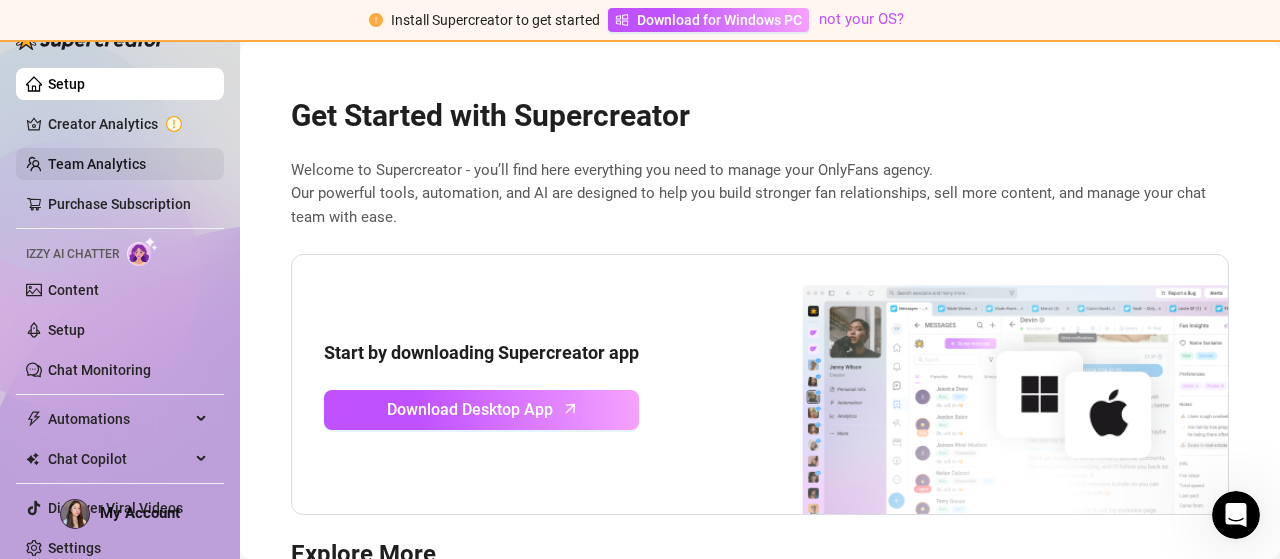 click on "Team Analytics" at bounding box center [97, 164] 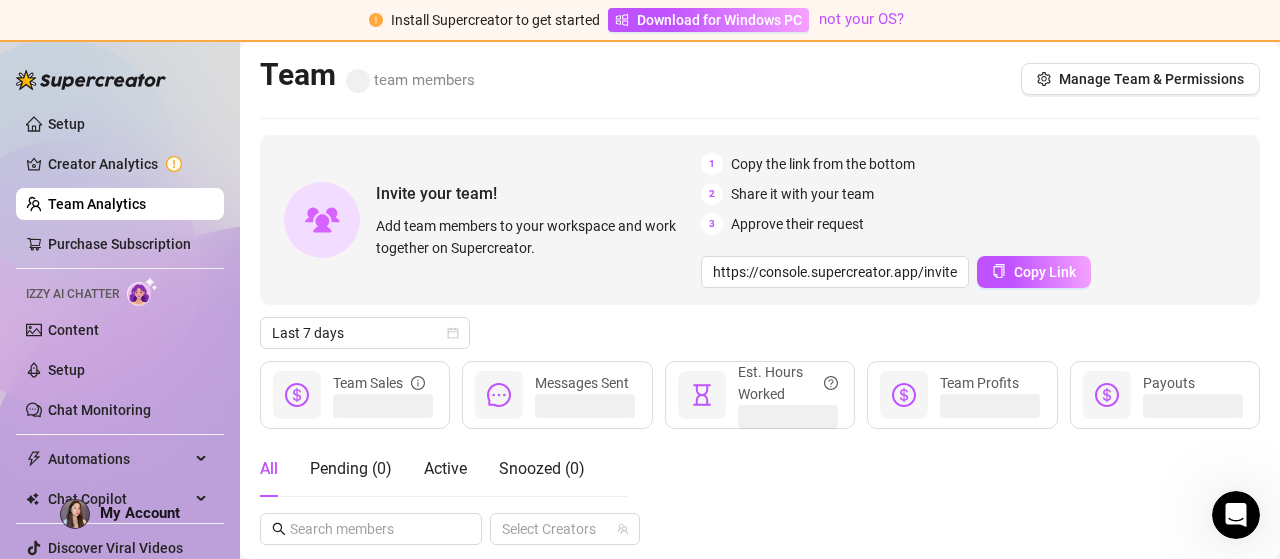 click at bounding box center [91, 80] 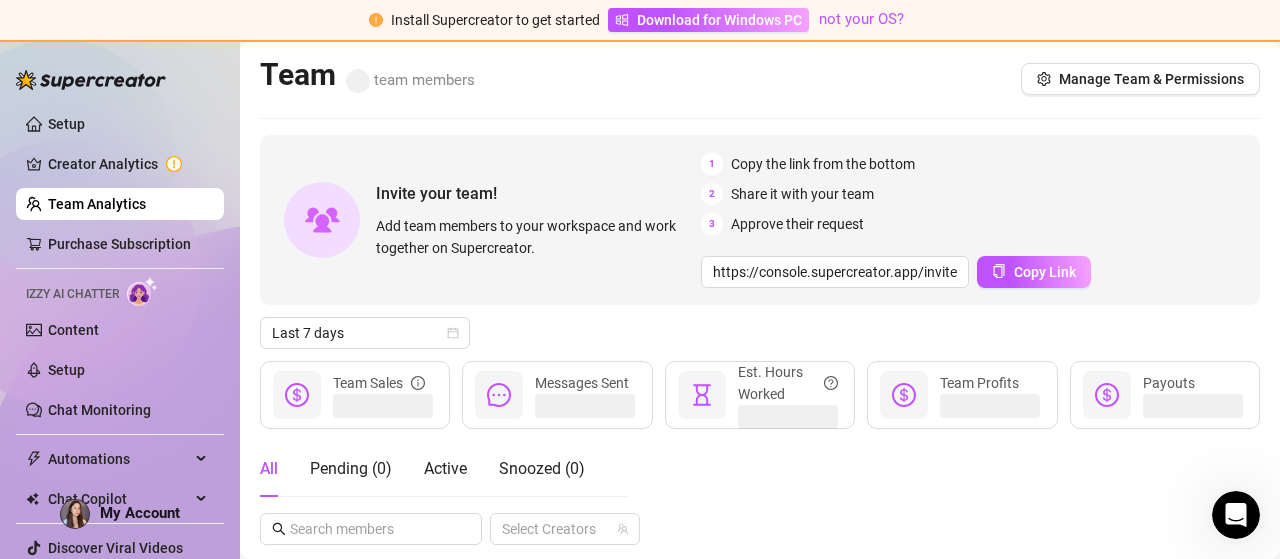 click at bounding box center (91, 80) 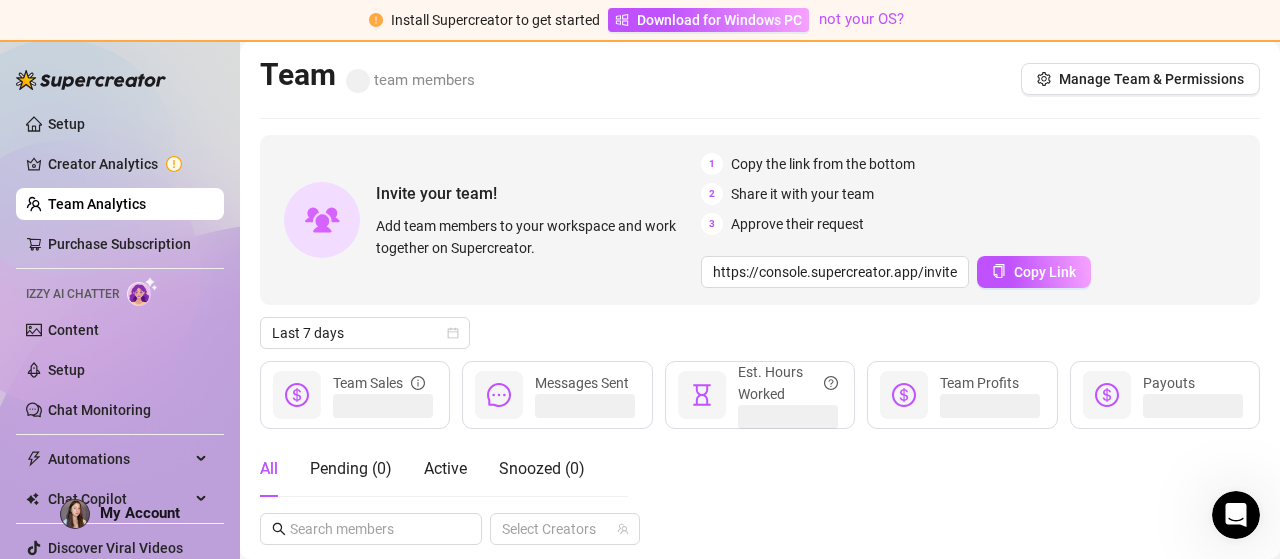 click on "Team   team members" at bounding box center (367, 75) 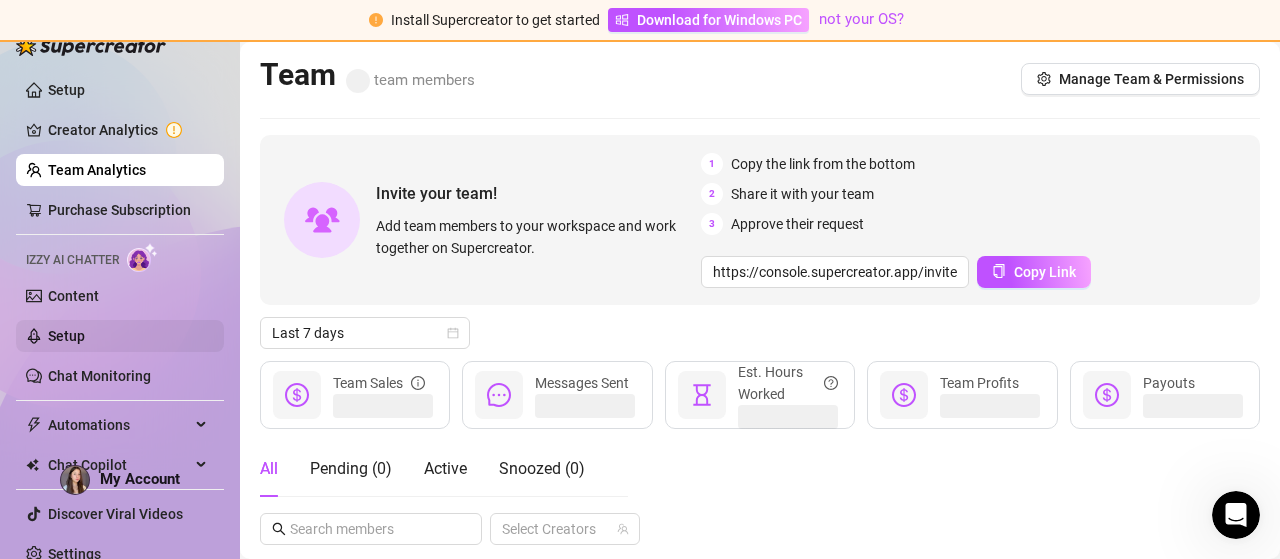 scroll, scrollTop: 52, scrollLeft: 0, axis: vertical 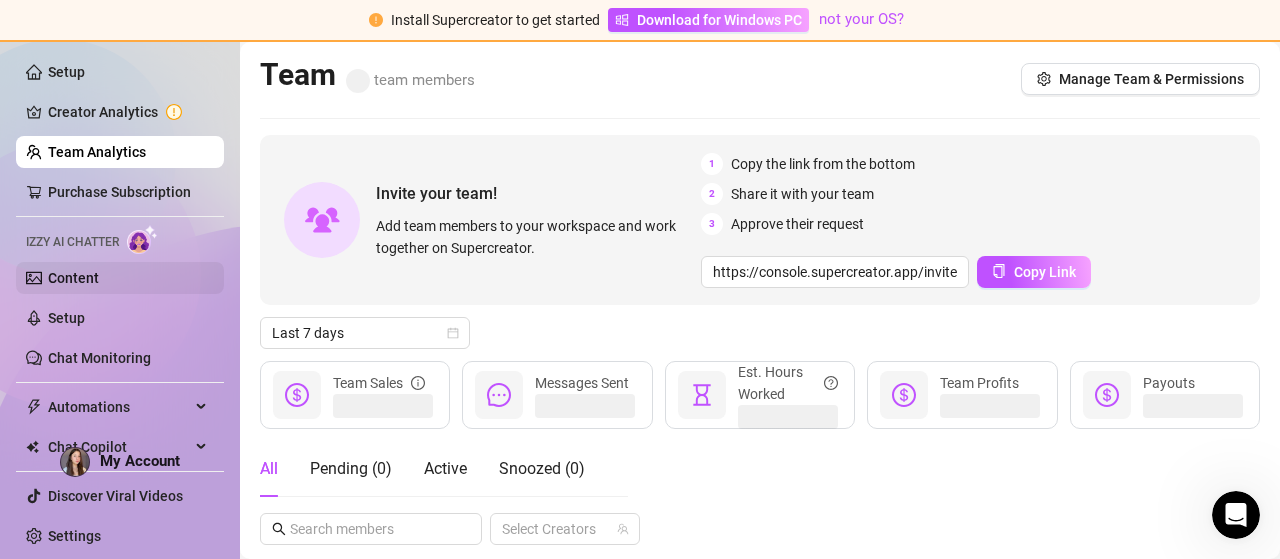 click on "Content" at bounding box center [73, 278] 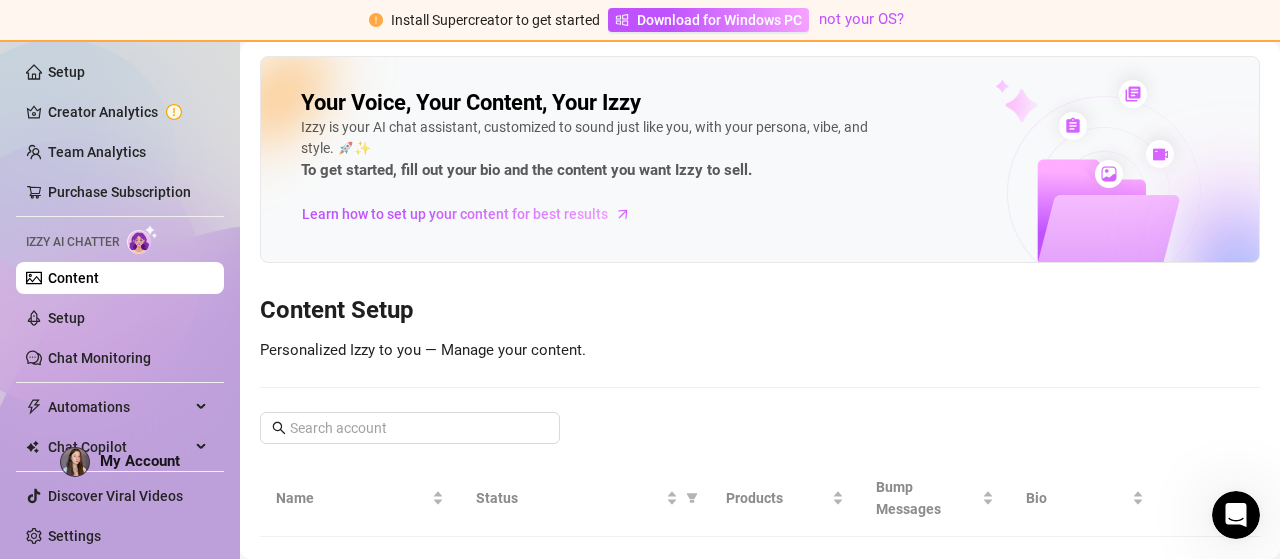 click at bounding box center (1104, 160) 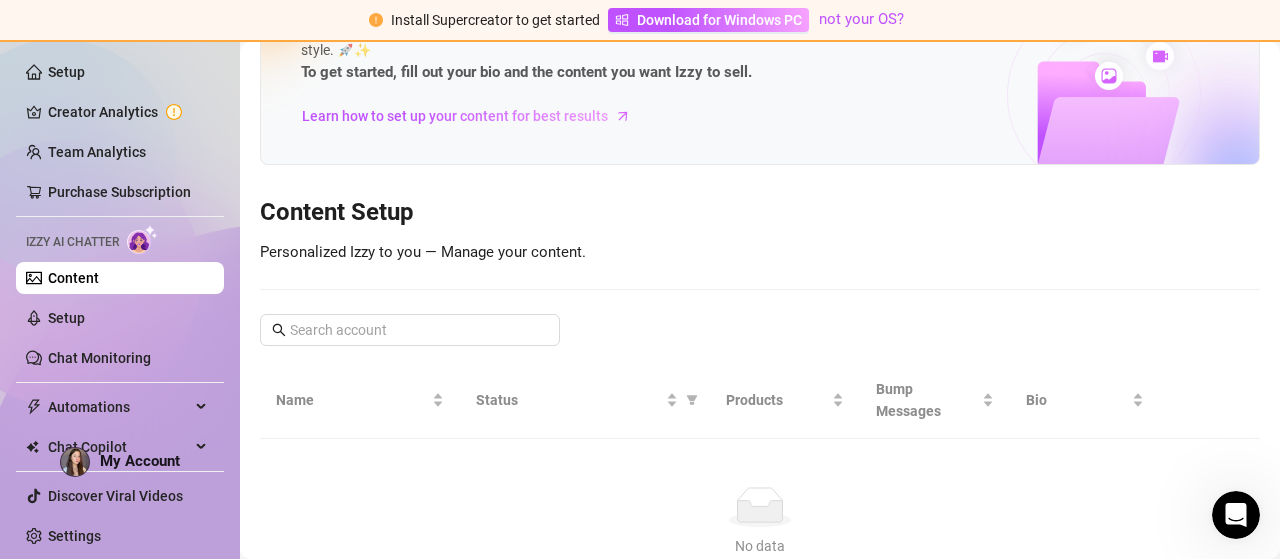 scroll, scrollTop: 0, scrollLeft: 0, axis: both 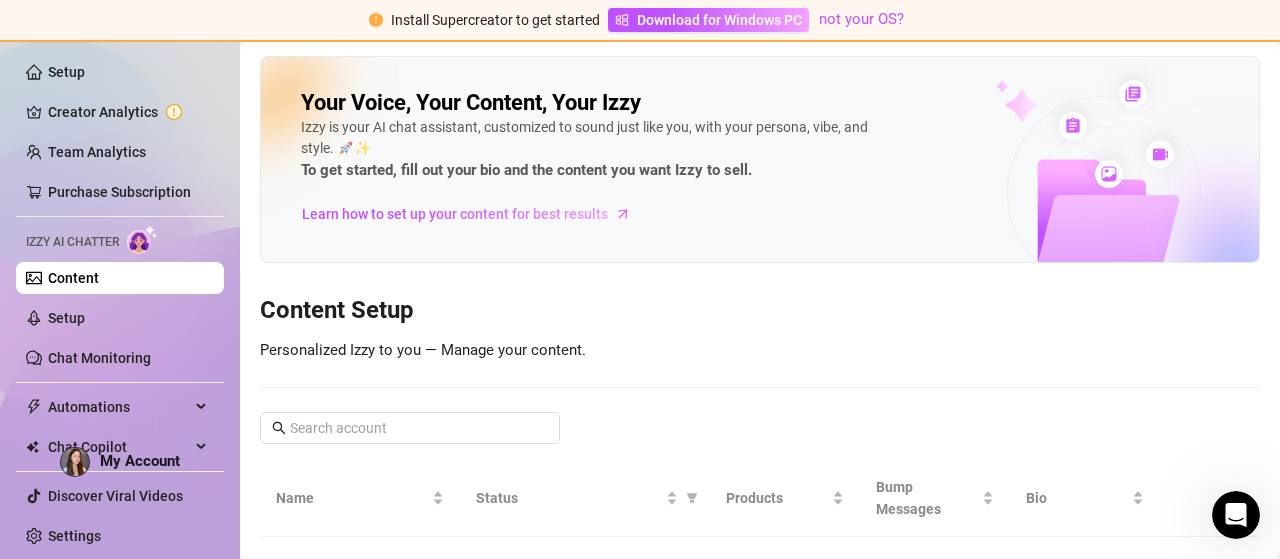 click at bounding box center [1104, 160] 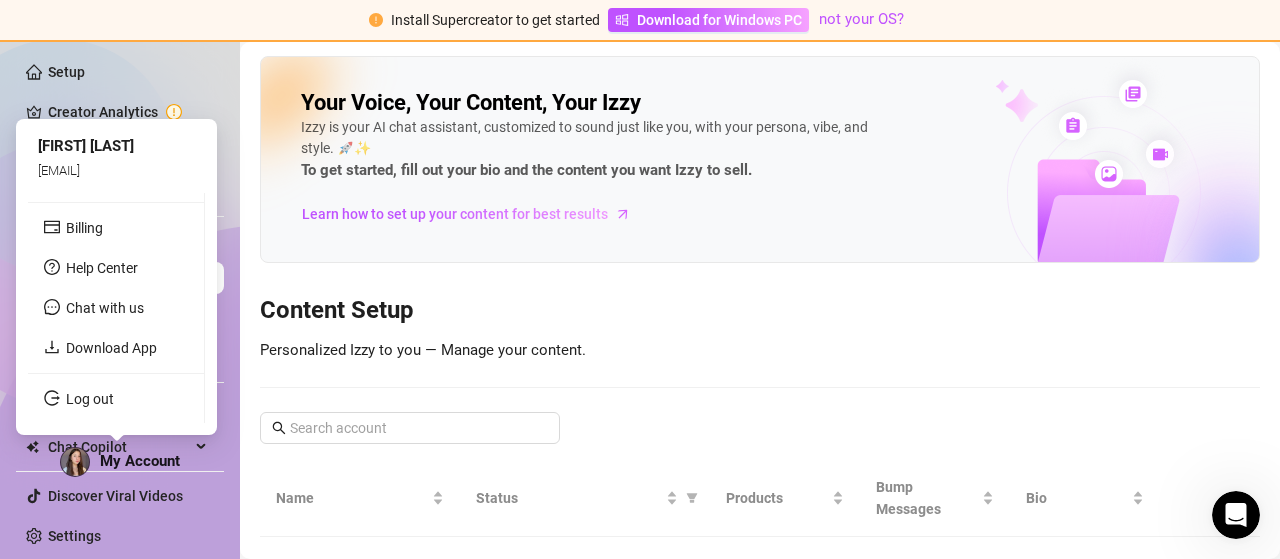 click on "My Account" at bounding box center (140, 461) 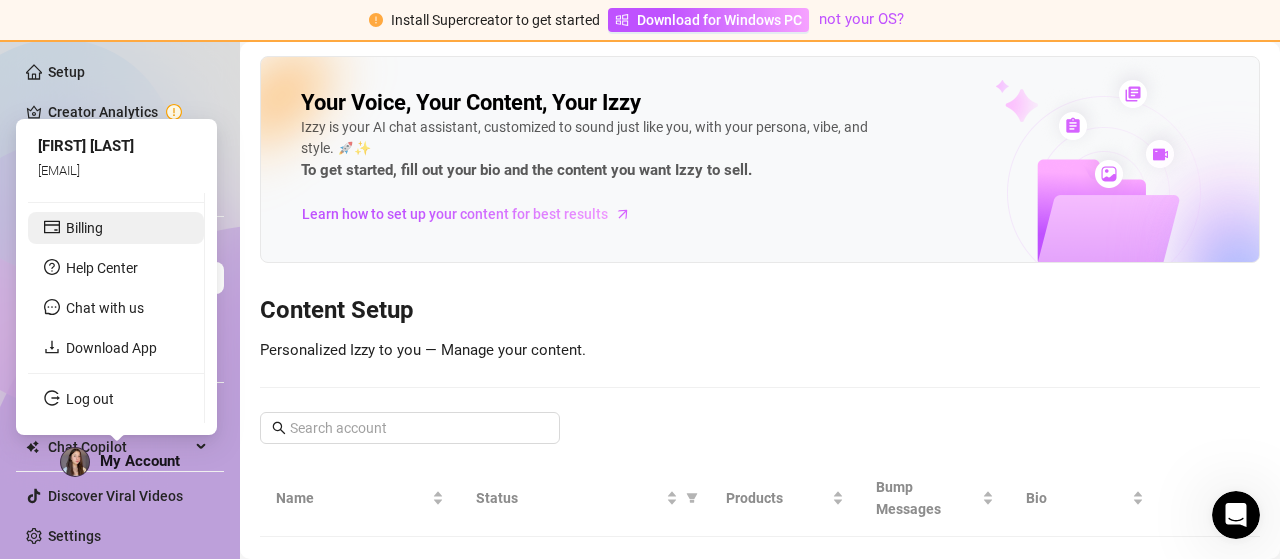 click on "My Account" at bounding box center [140, 461] 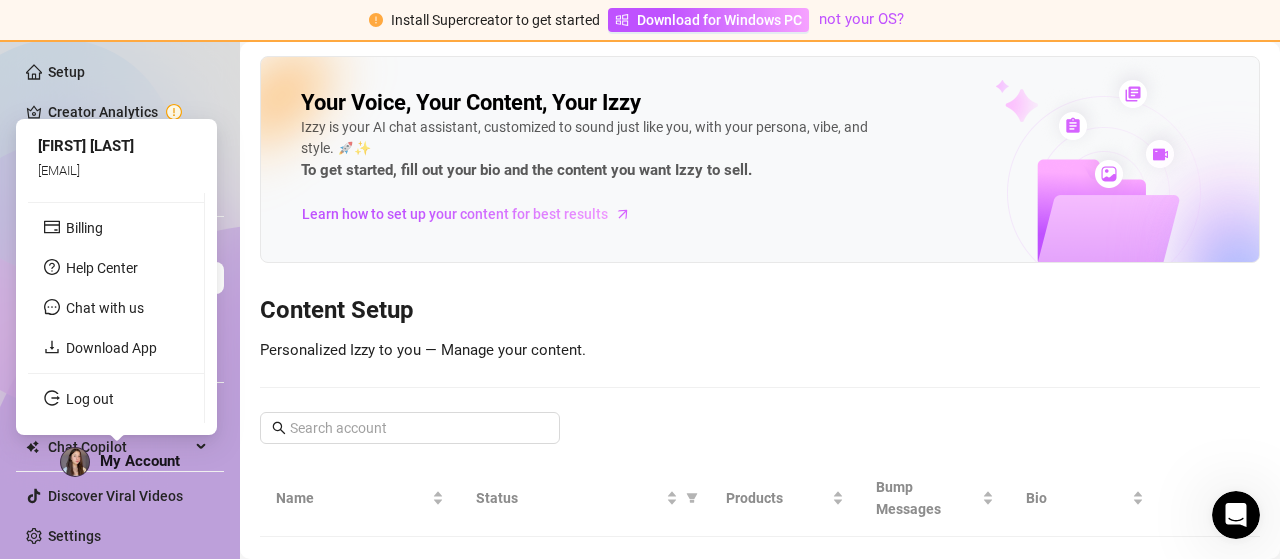 click on "My Account" at bounding box center [140, 461] 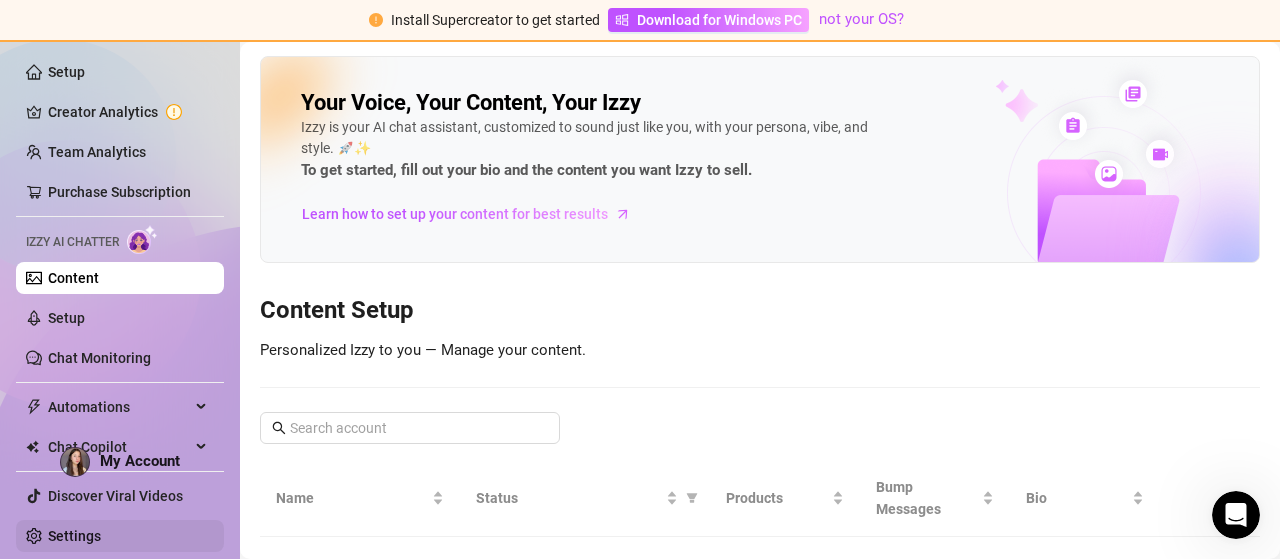 click on "Settings" at bounding box center [74, 536] 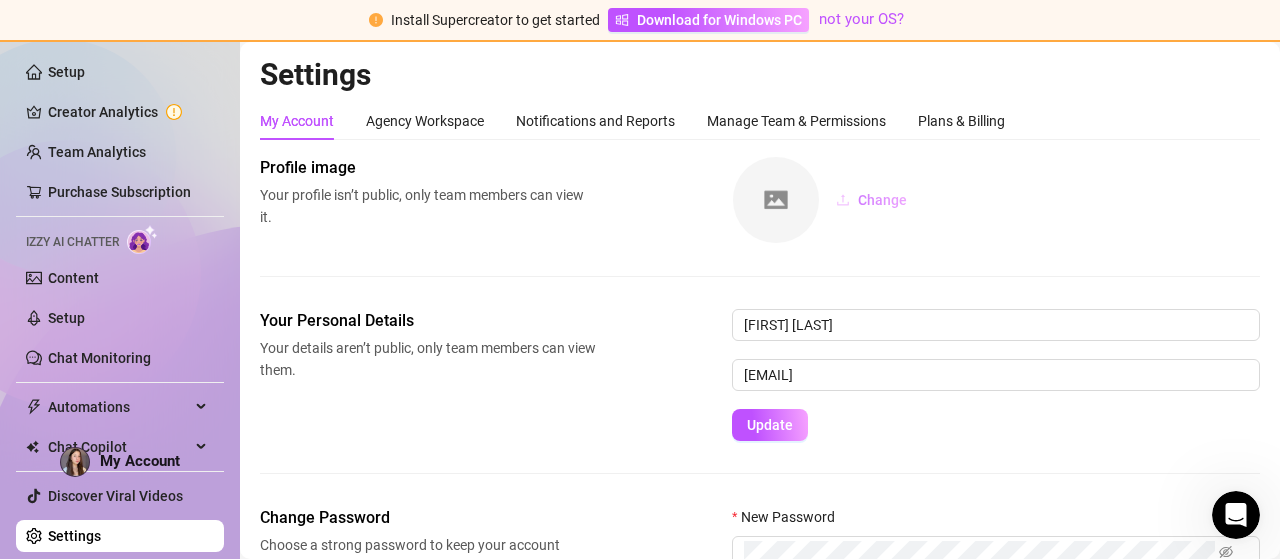 click on "Change" at bounding box center [882, 200] 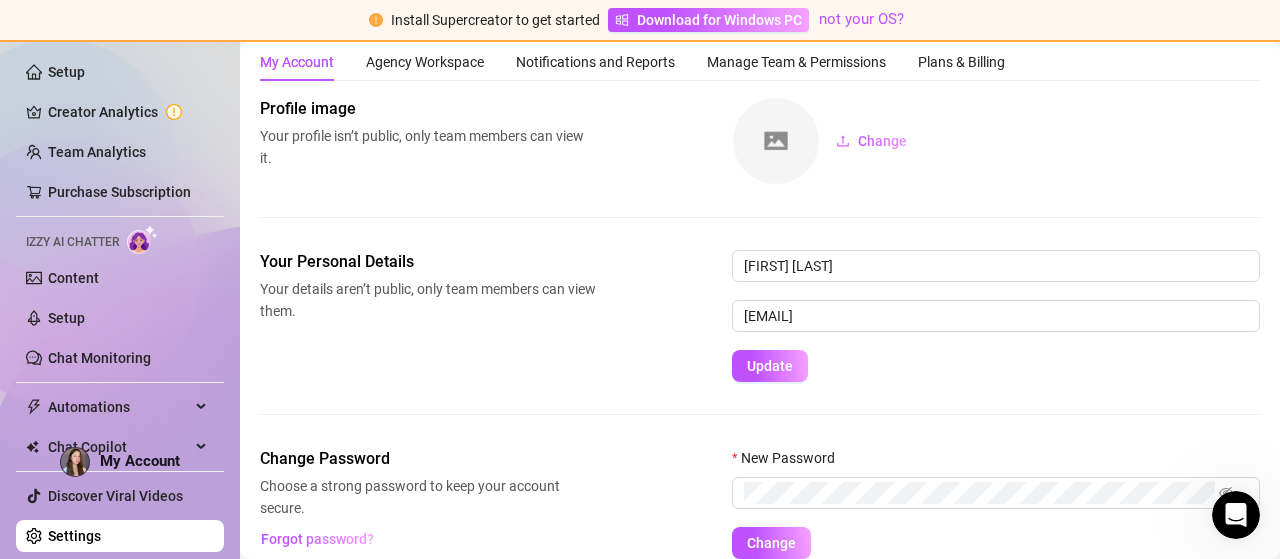 scroll, scrollTop: 100, scrollLeft: 0, axis: vertical 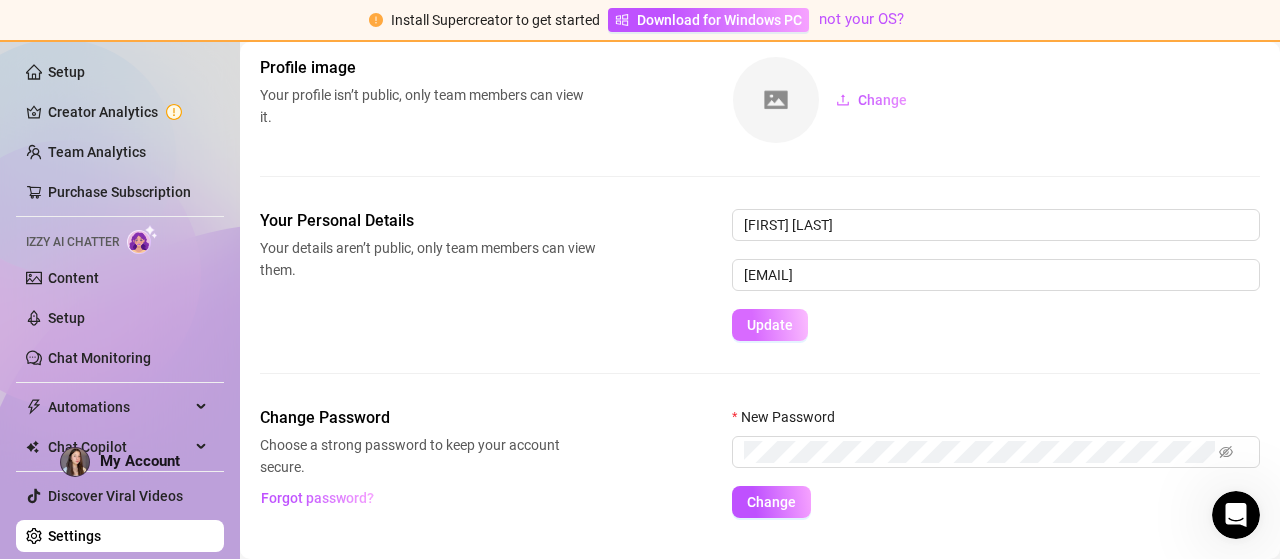 click on "Update" at bounding box center (770, 325) 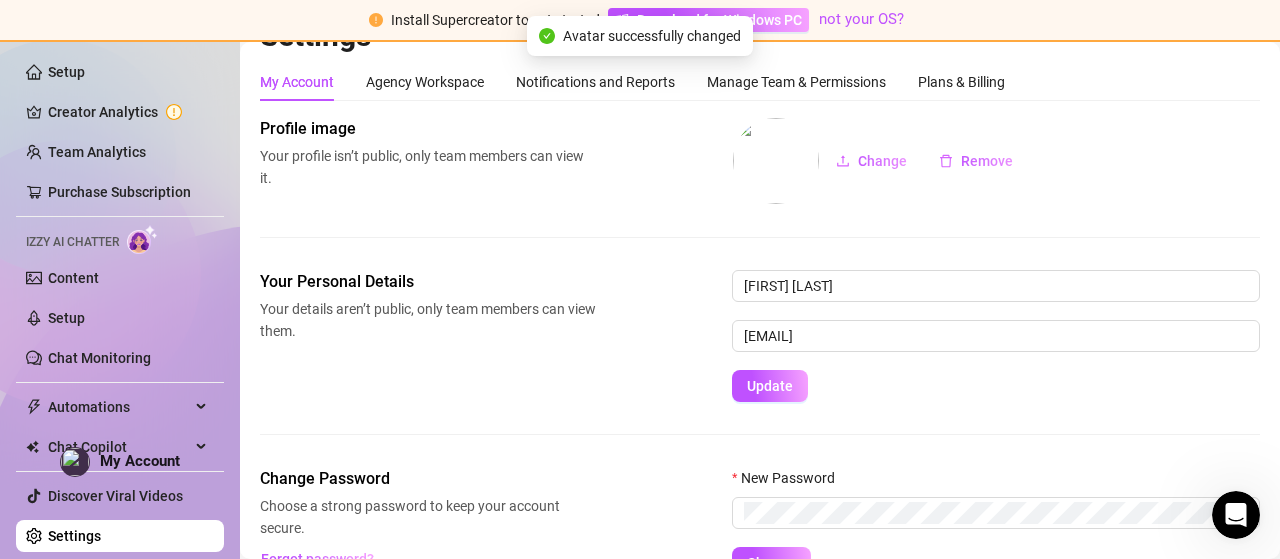 scroll, scrollTop: 100, scrollLeft: 0, axis: vertical 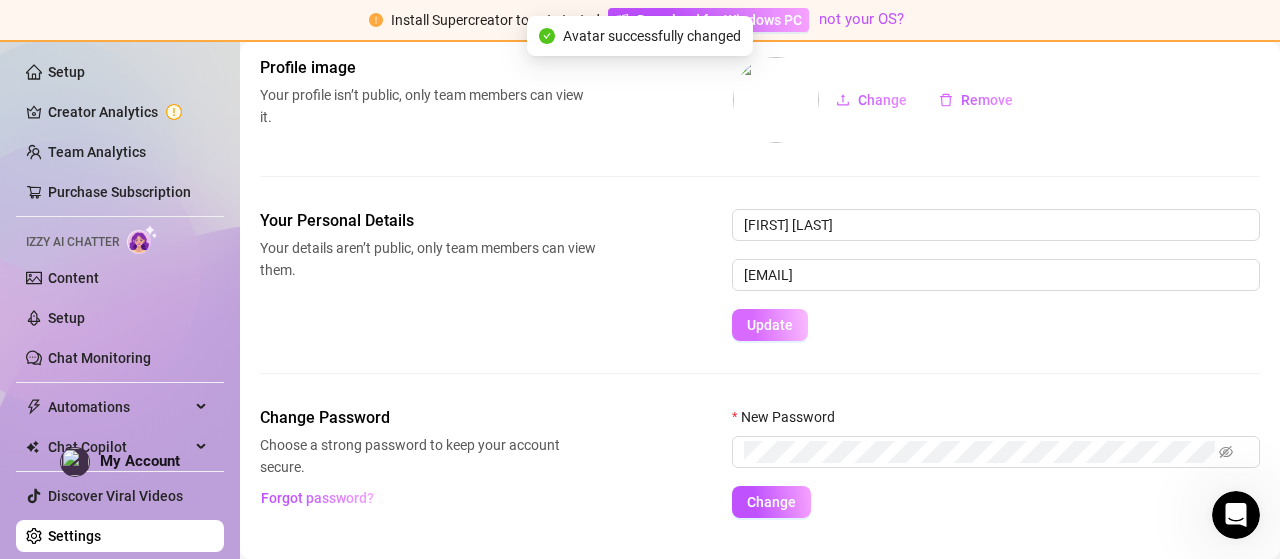 click on "Update" at bounding box center (770, 325) 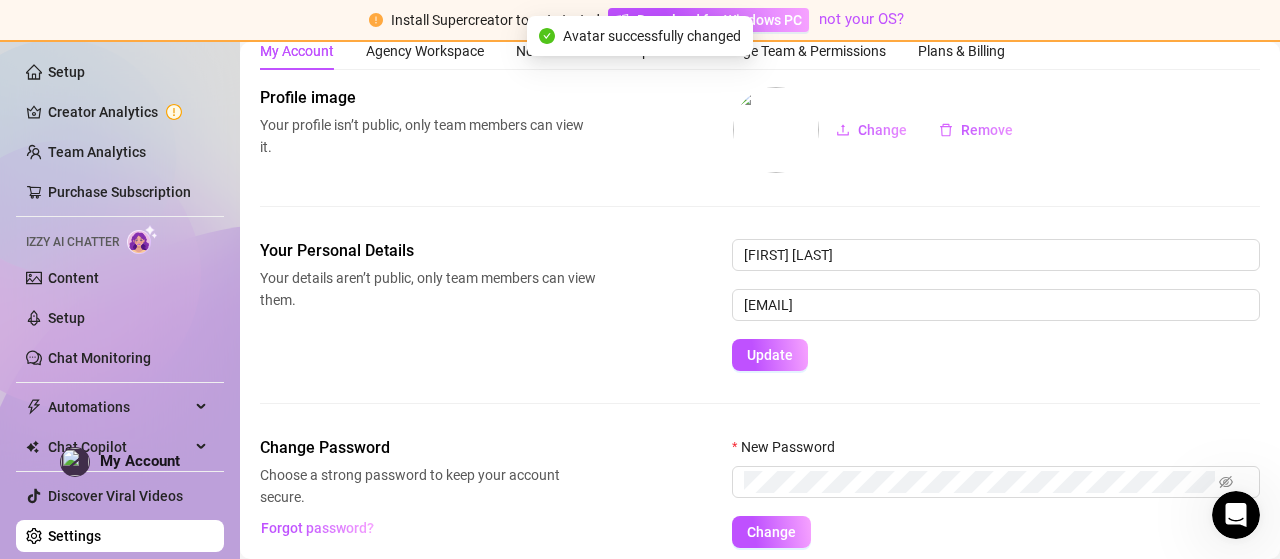 scroll, scrollTop: 0, scrollLeft: 0, axis: both 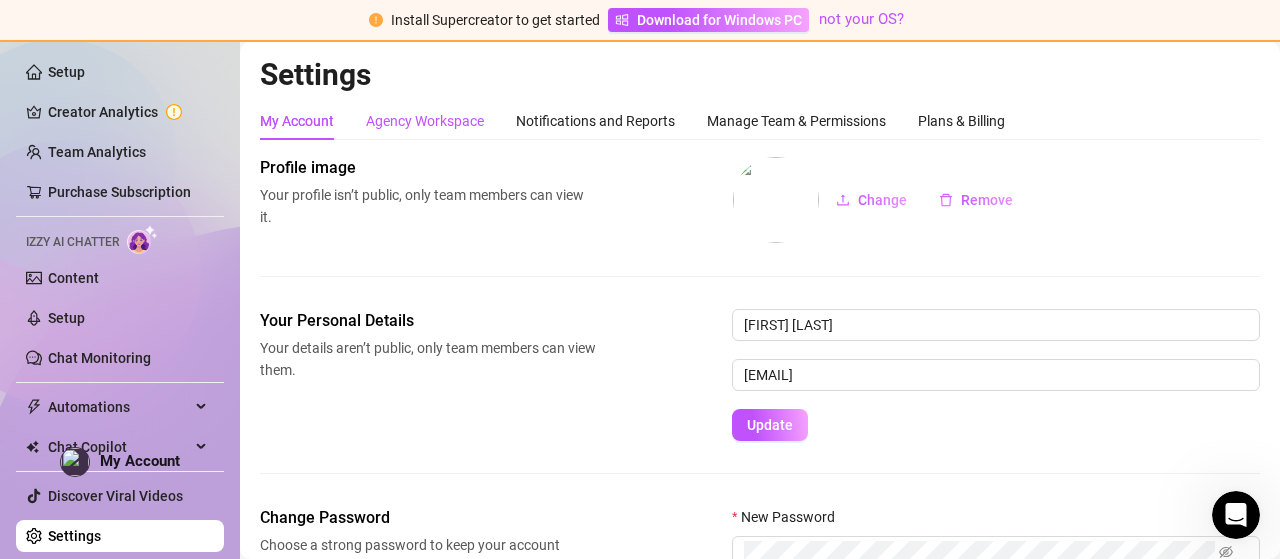 click on "Agency Workspace" at bounding box center (425, 121) 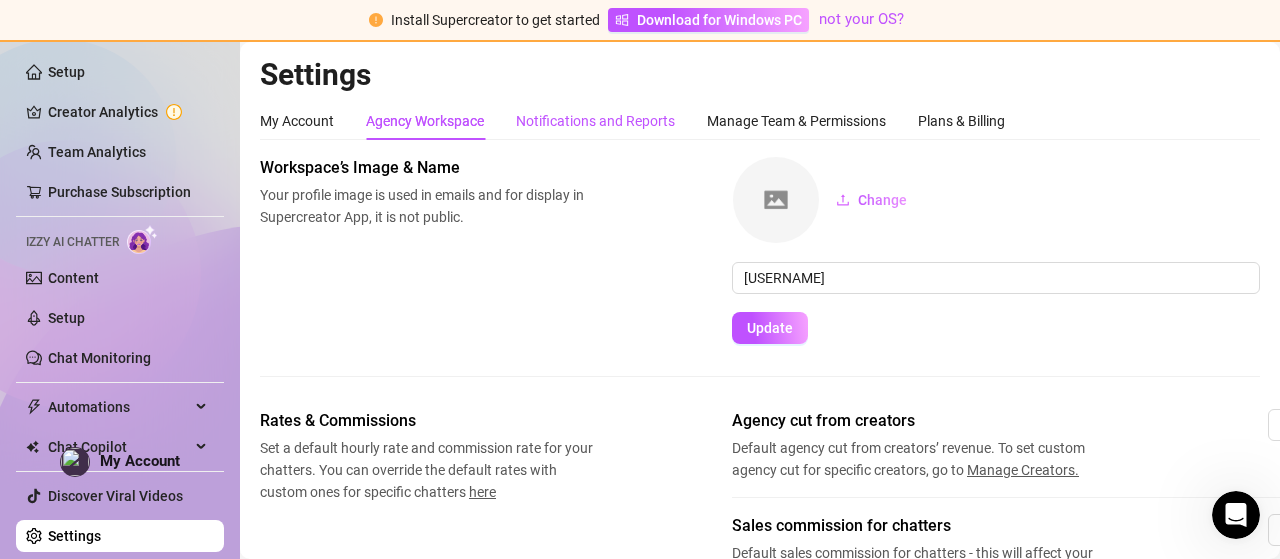 click on "Notifications and Reports" at bounding box center [595, 121] 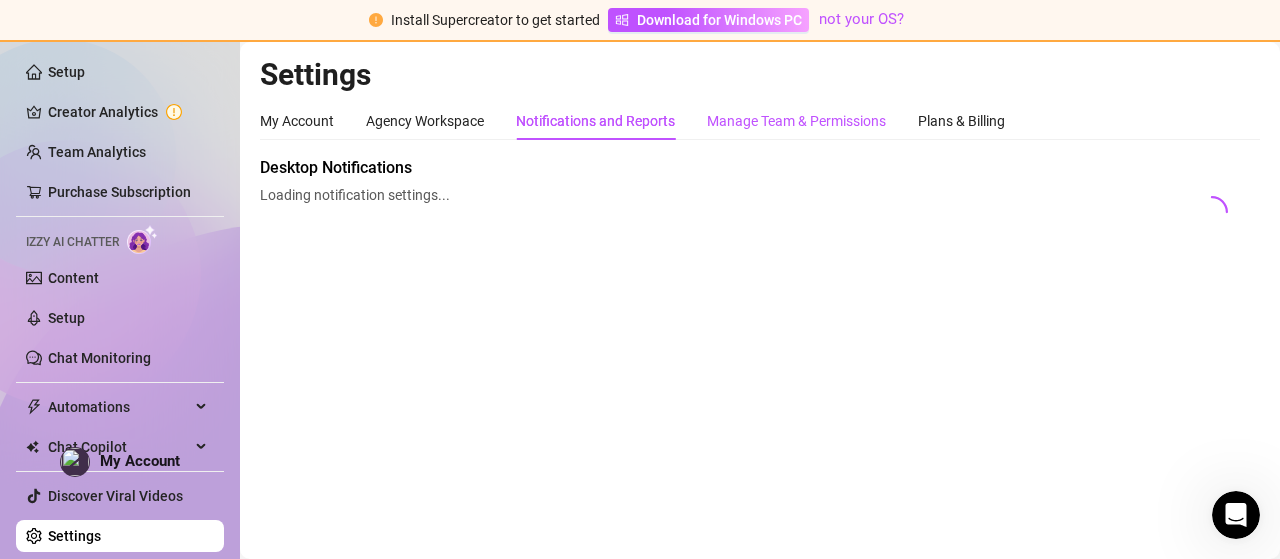 click on "Manage Team & Permissions" at bounding box center [796, 121] 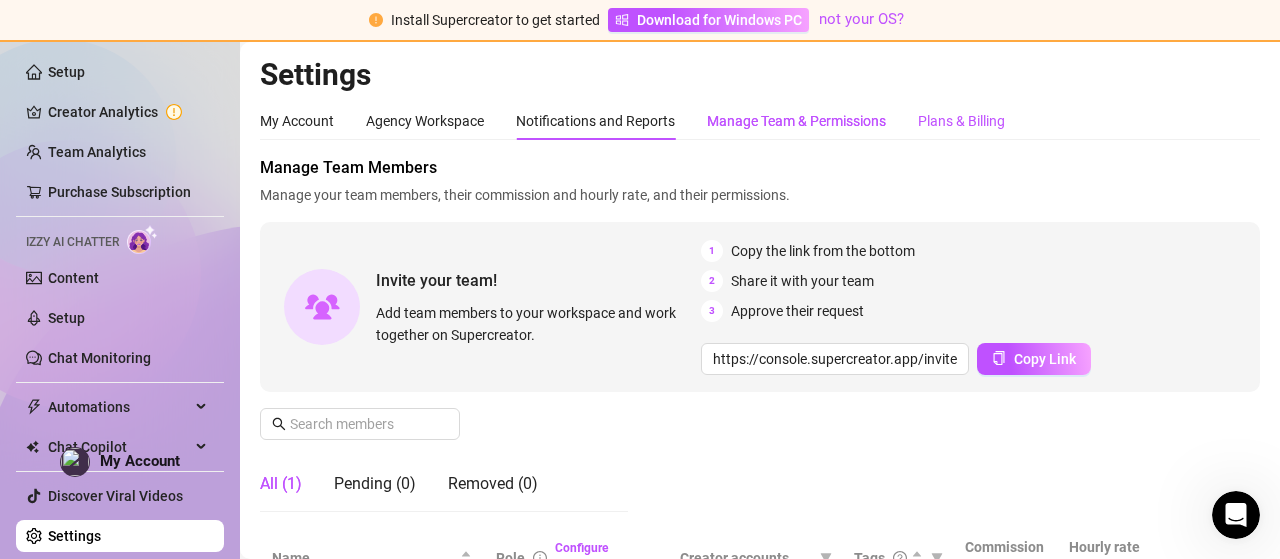 click on "Plans & Billing" at bounding box center [961, 121] 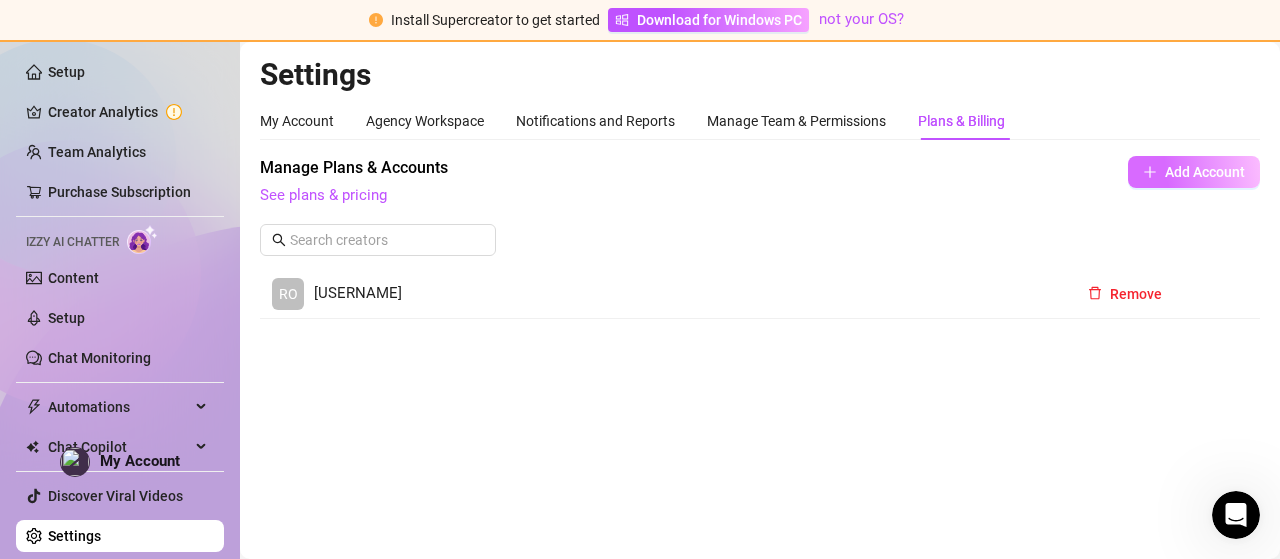 click on "Add Account" at bounding box center [1205, 172] 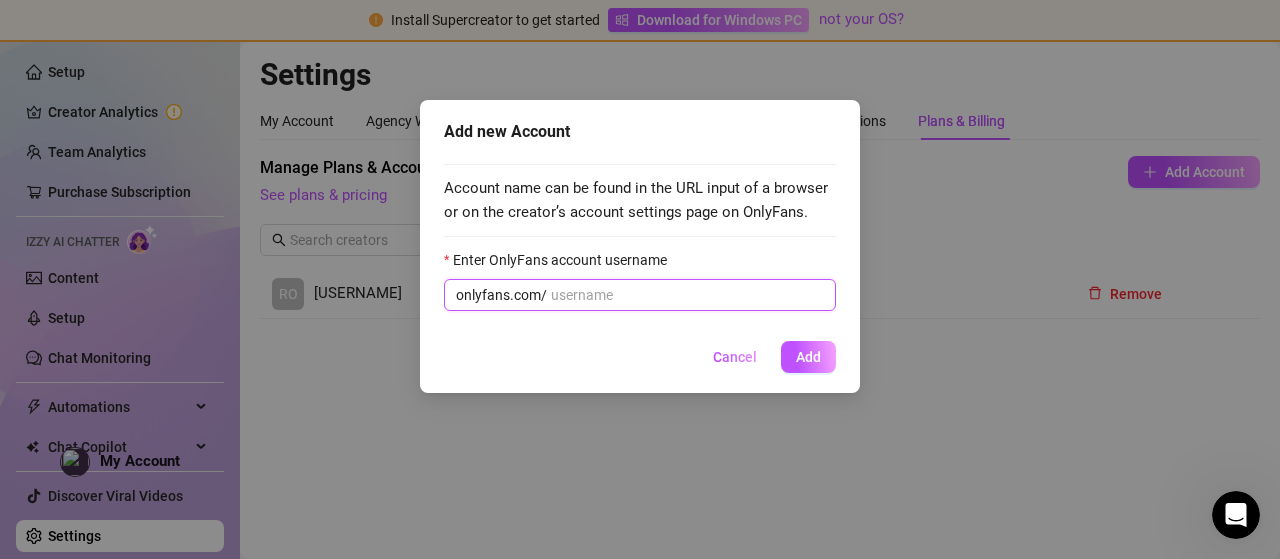 click on "Enter OnlyFans account username" at bounding box center [687, 295] 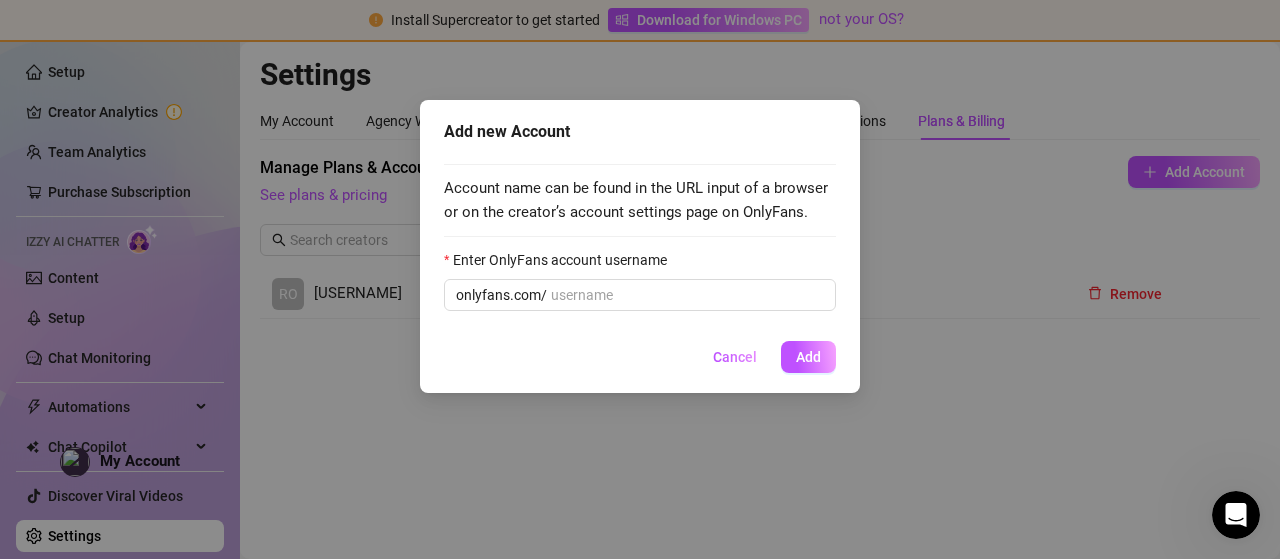 click on "Cancel" at bounding box center [735, 357] 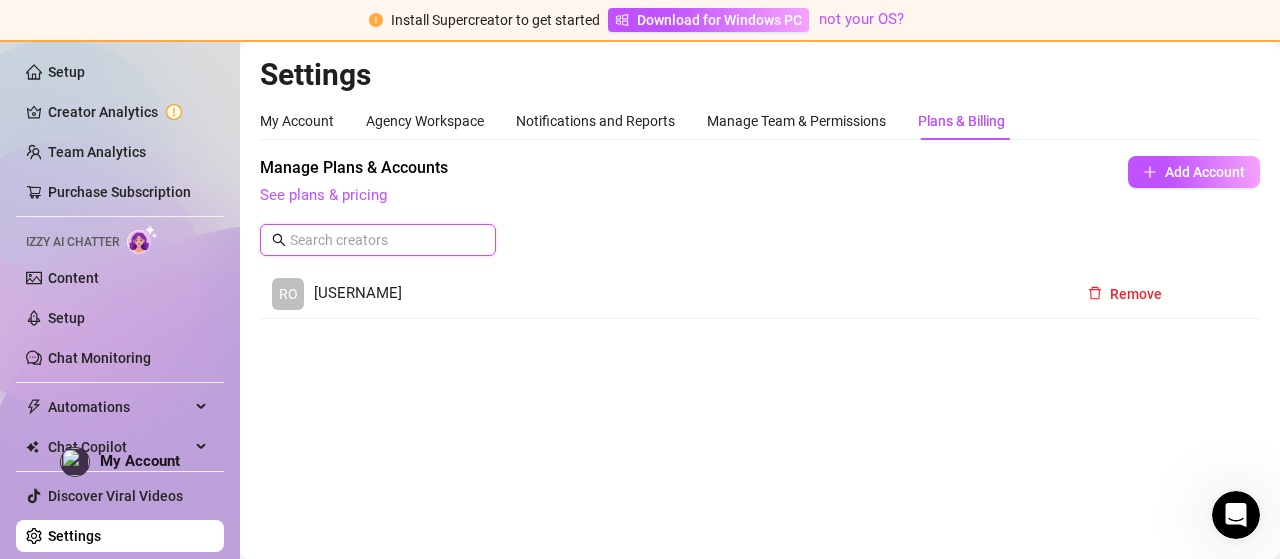 click at bounding box center [379, 240] 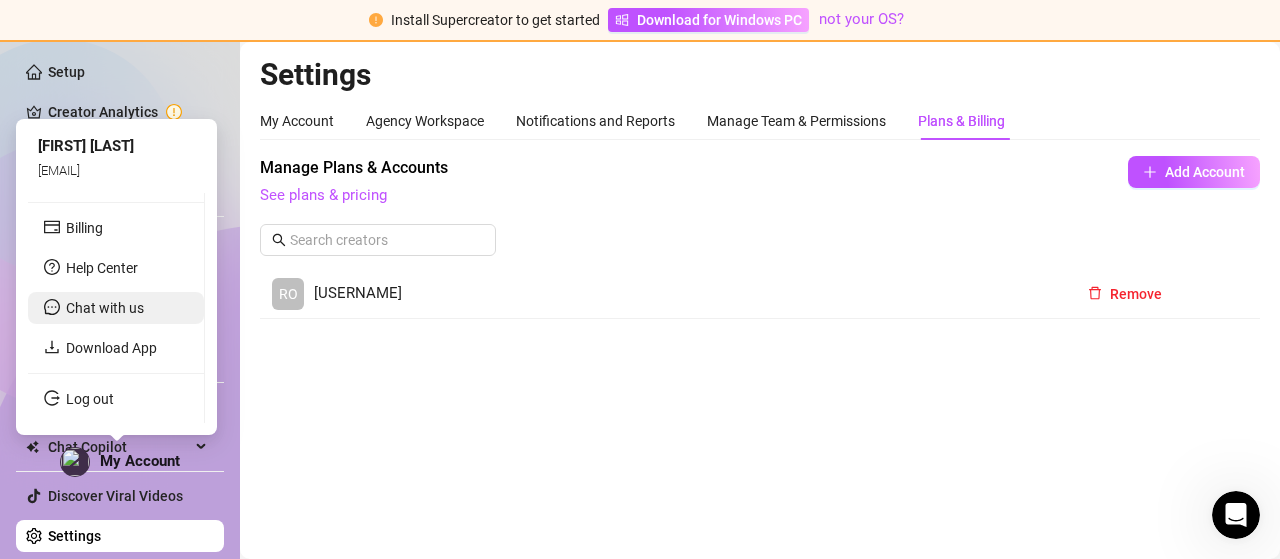 click on "Chat with us" at bounding box center [105, 308] 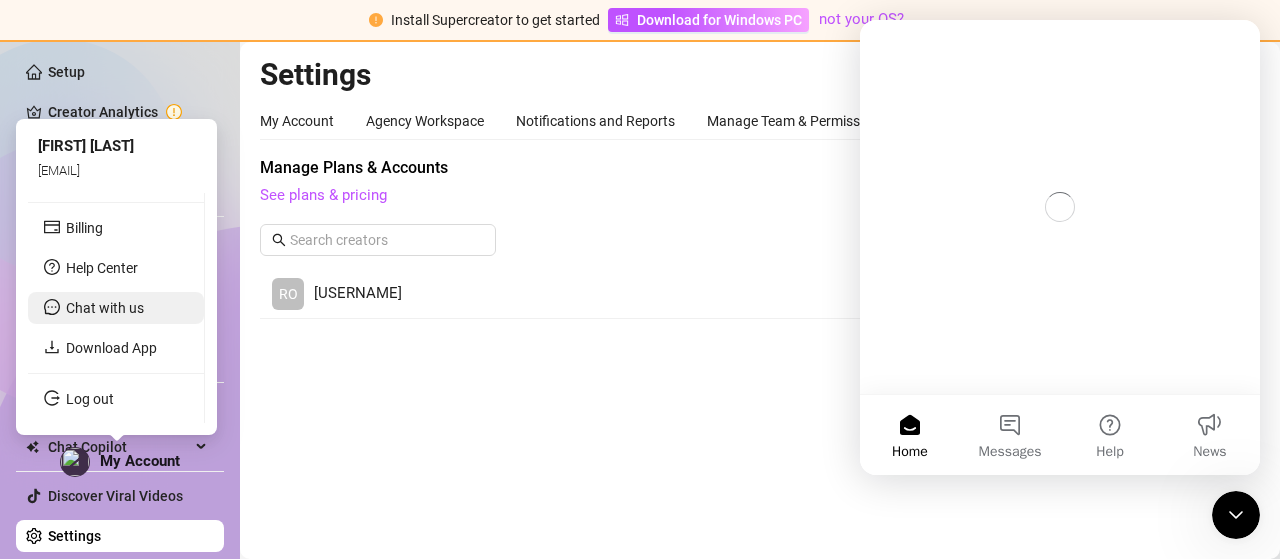 scroll, scrollTop: 0, scrollLeft: 0, axis: both 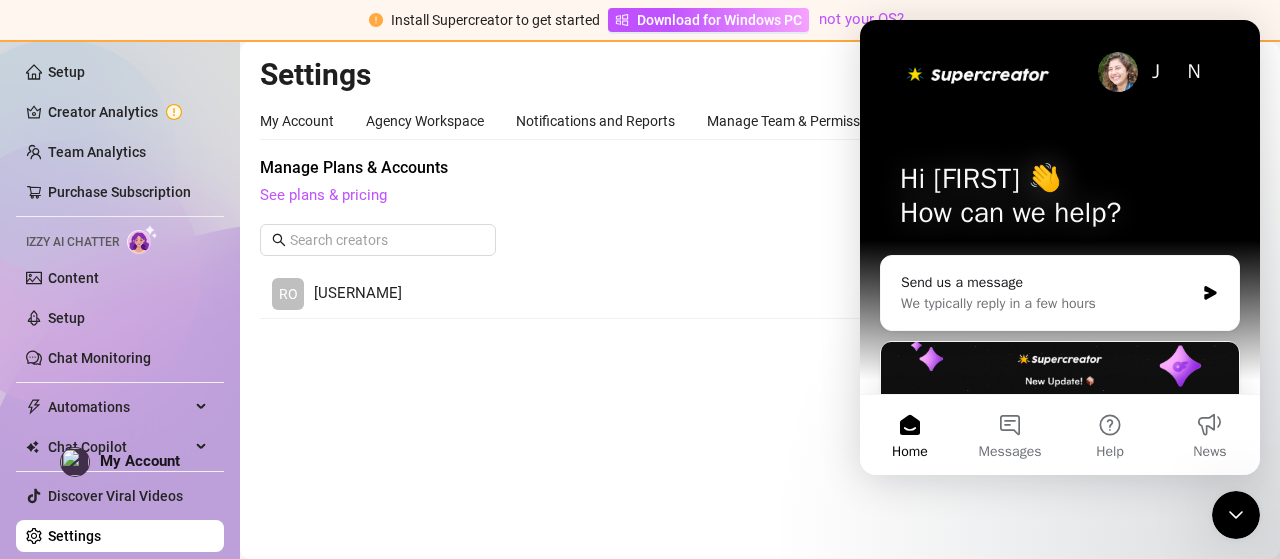 click on "RO [USERNAME]" at bounding box center (426, 294) 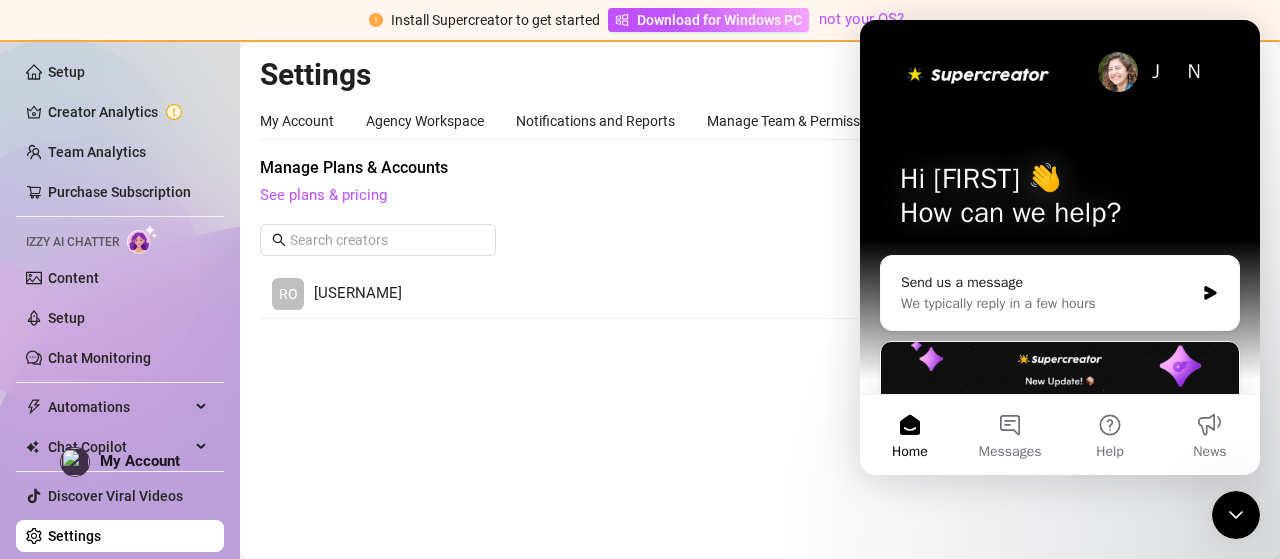 click on "Install Supercreator to get started" at bounding box center (495, 20) 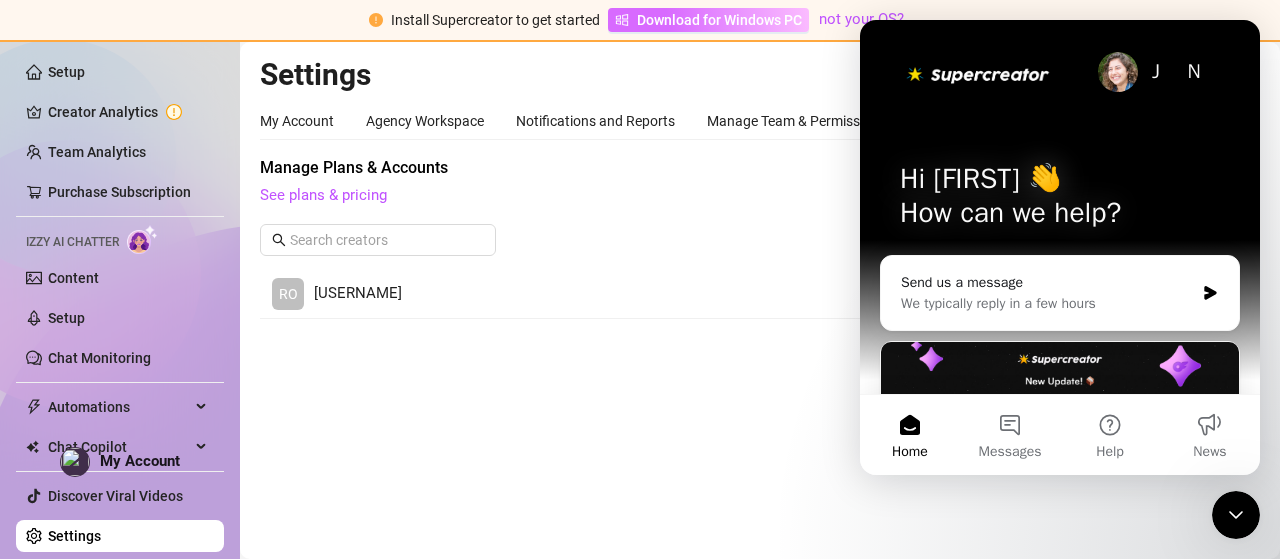 click on "Download for Windows PC" at bounding box center (708, 20) 